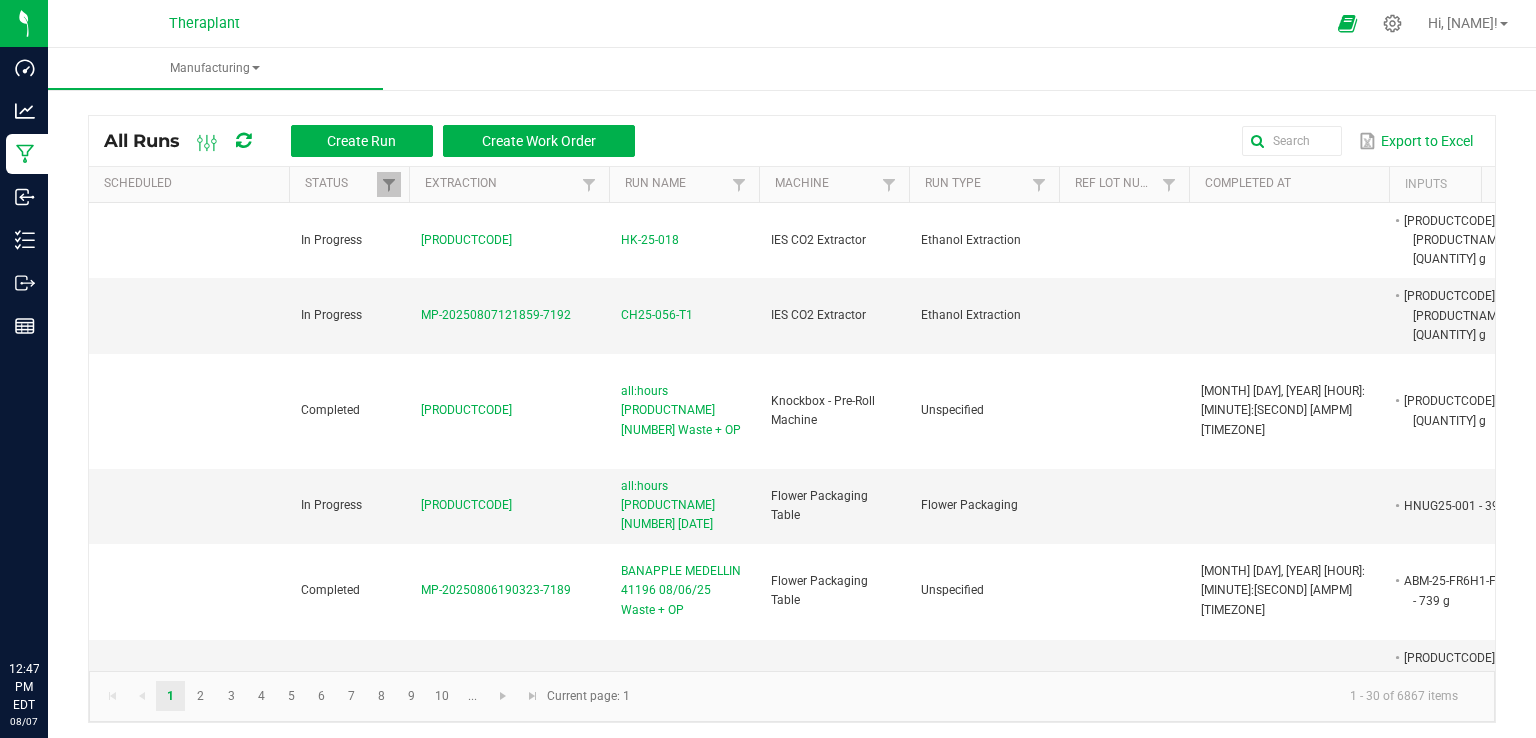 scroll, scrollTop: 0, scrollLeft: 0, axis: both 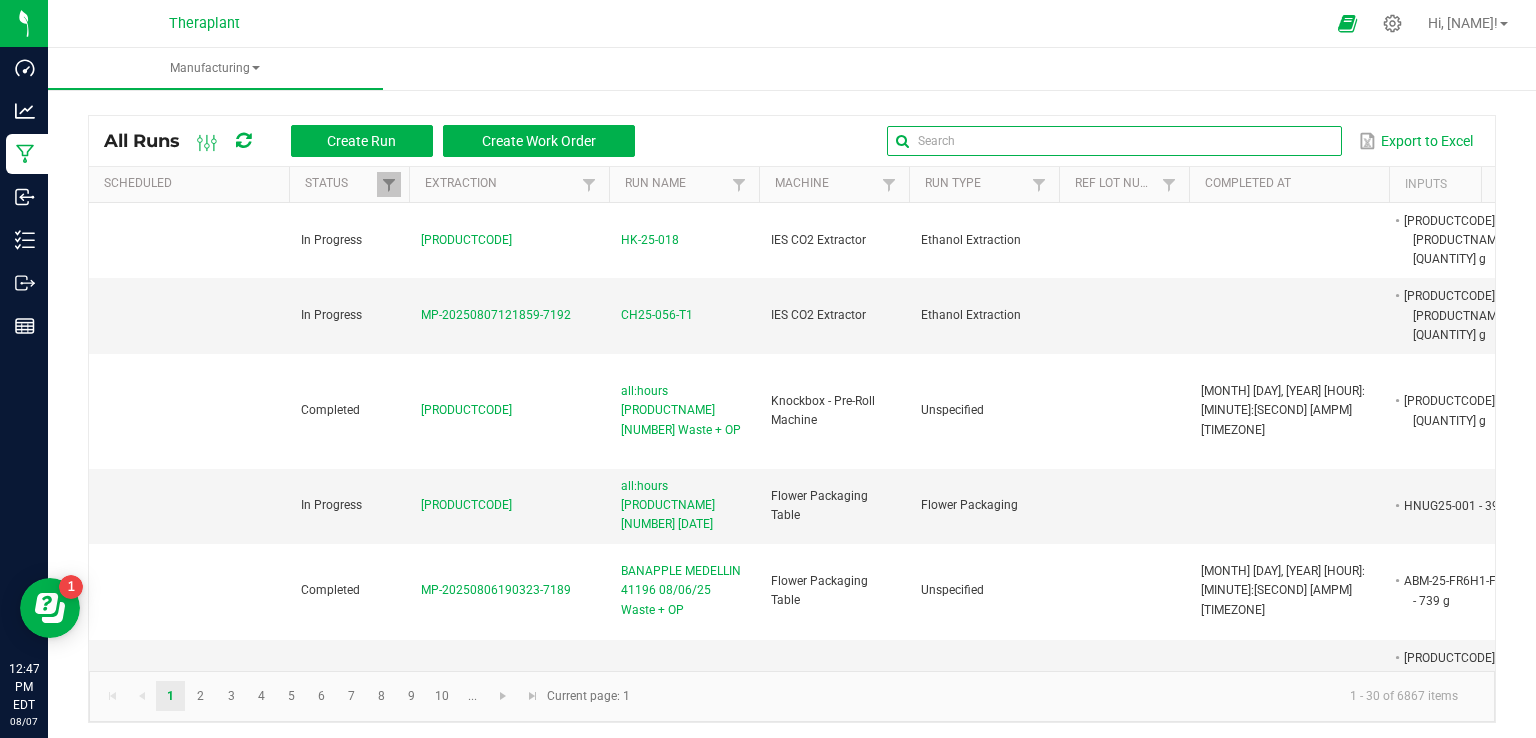 click at bounding box center (1114, 141) 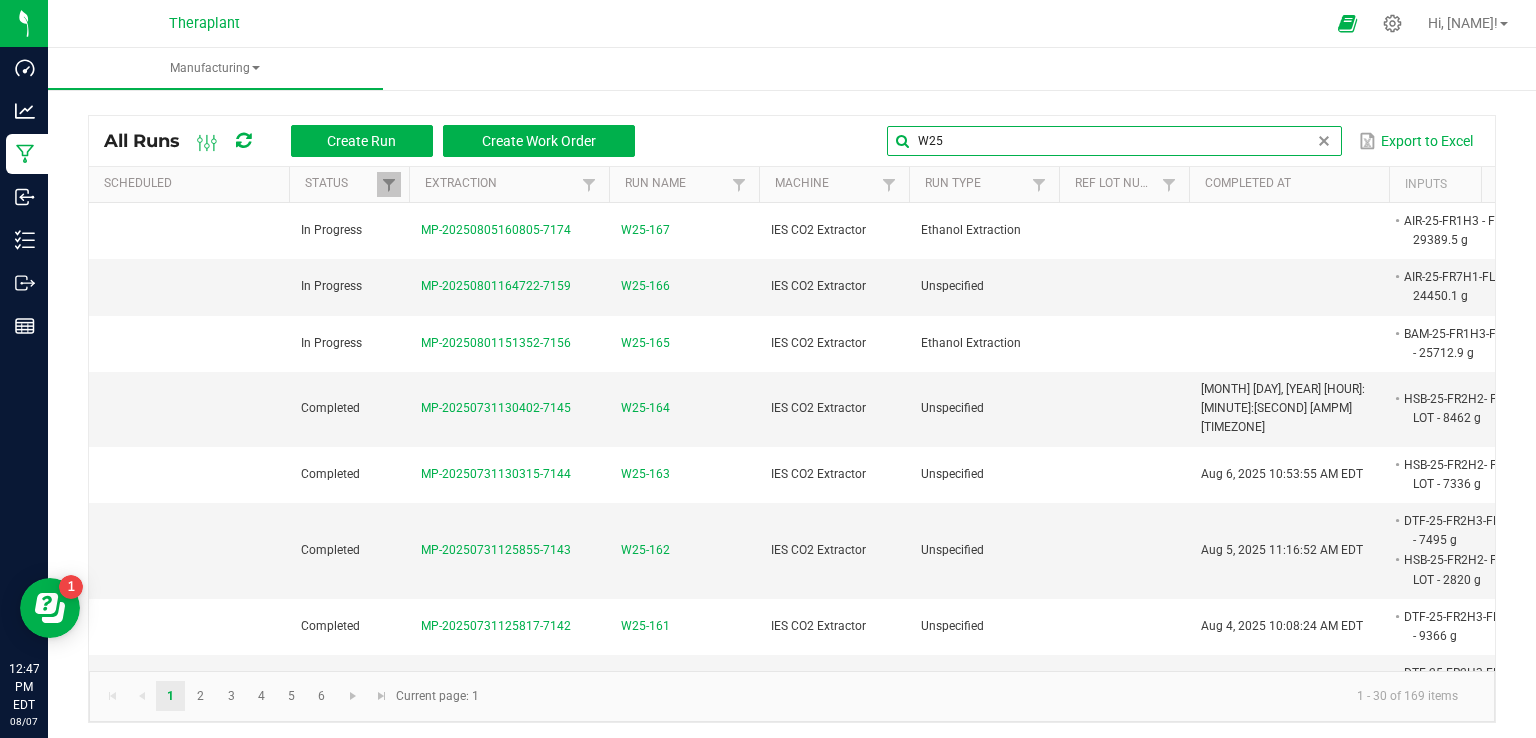 type on "W25" 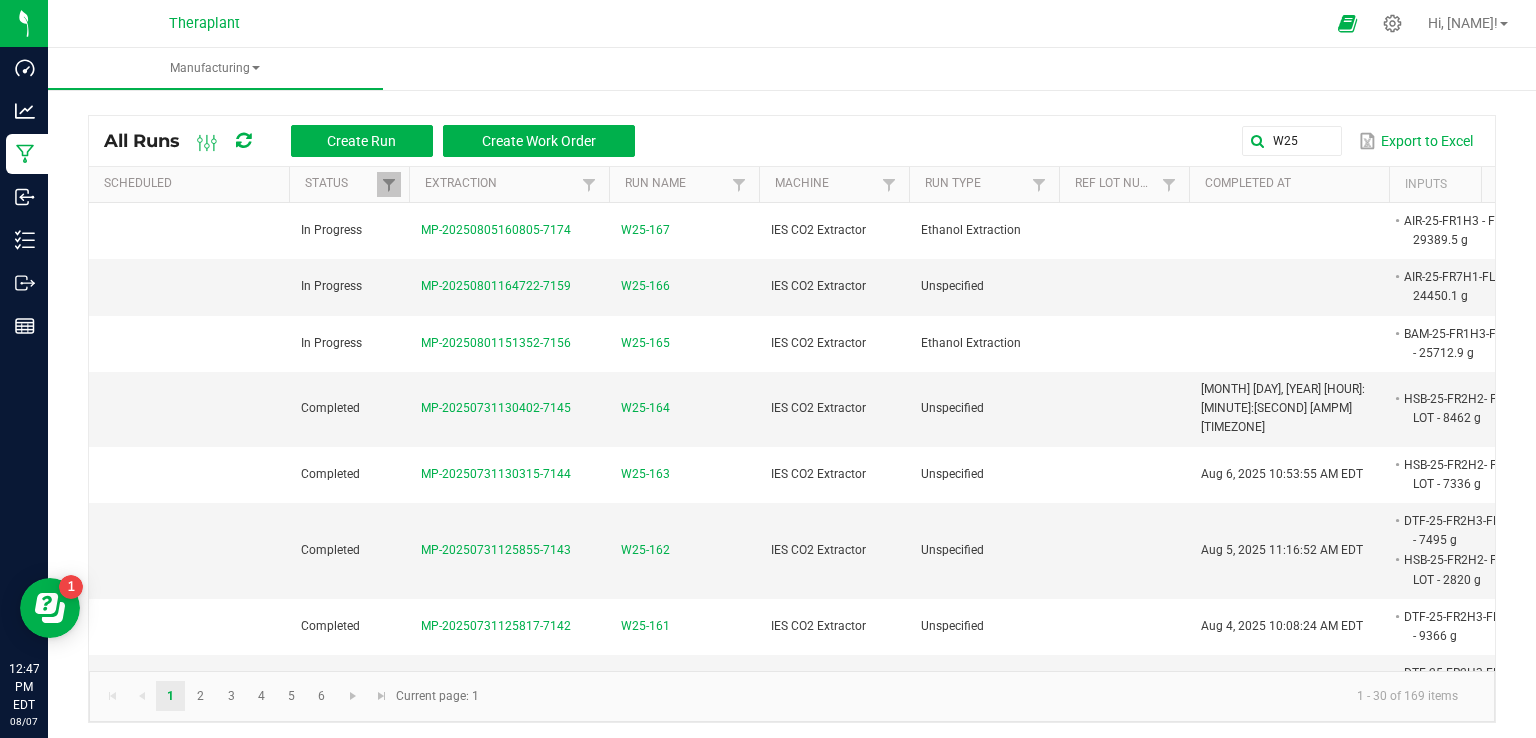 scroll, scrollTop: 0, scrollLeft: 39, axis: horizontal 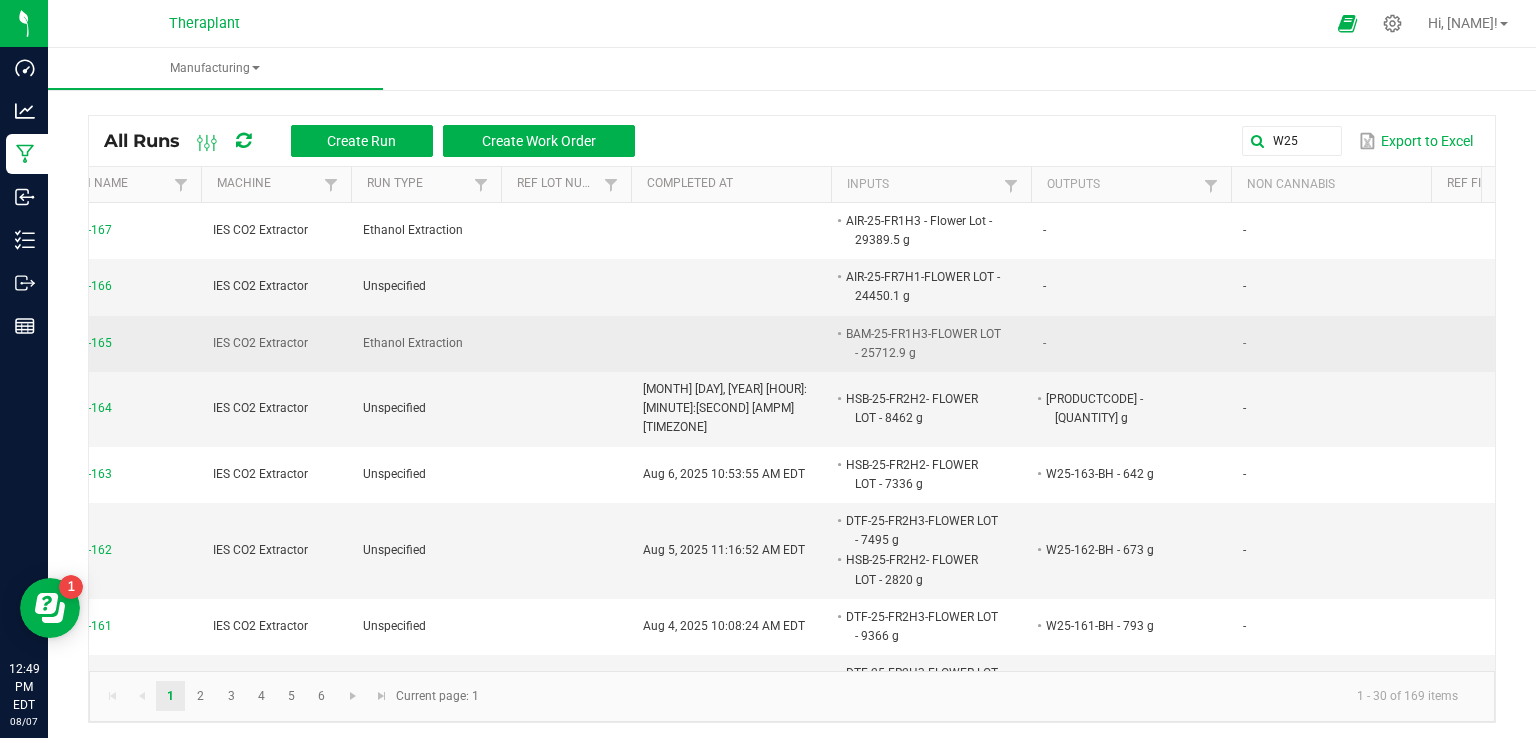 click on "W25-165" at bounding box center [87, 343] 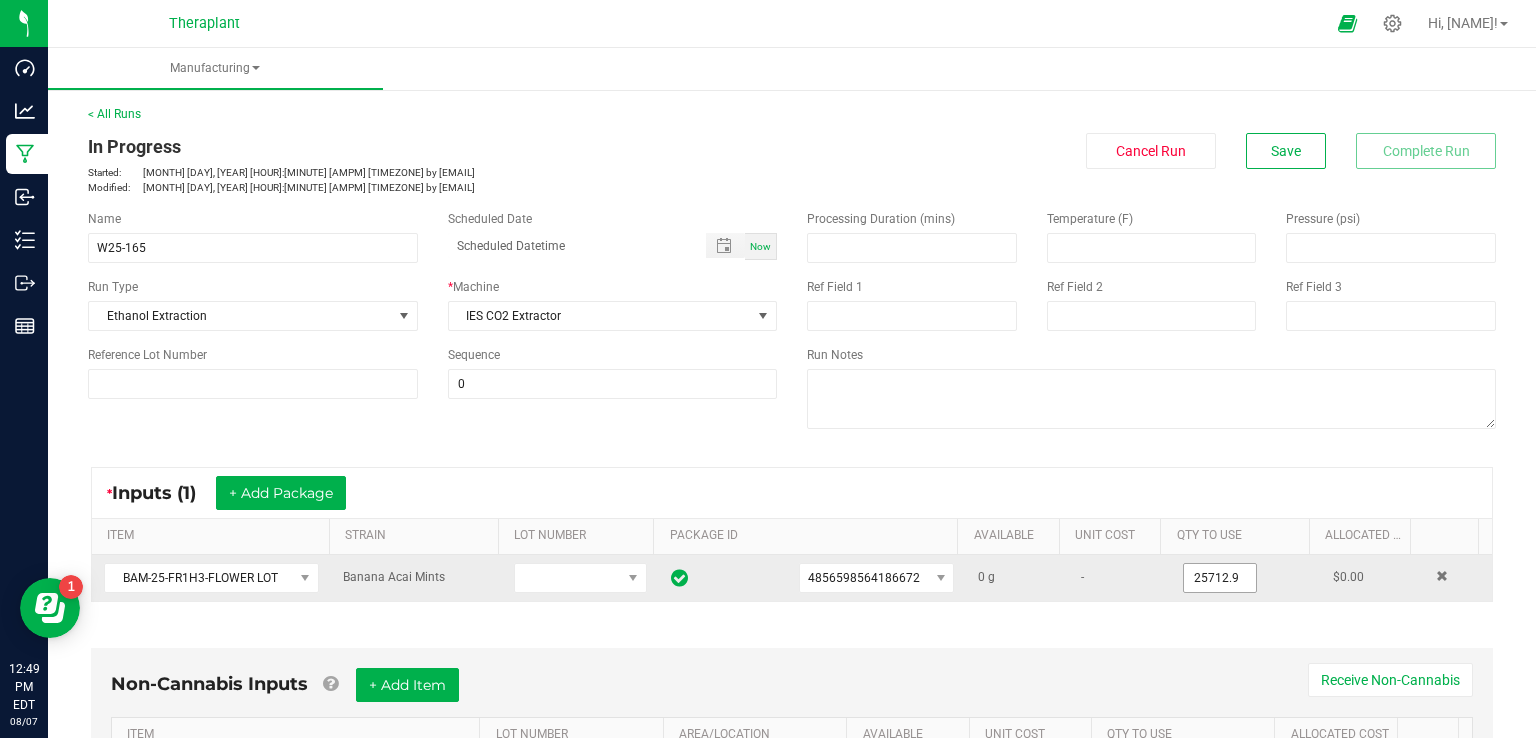 click on "25712.9" at bounding box center [1220, 578] 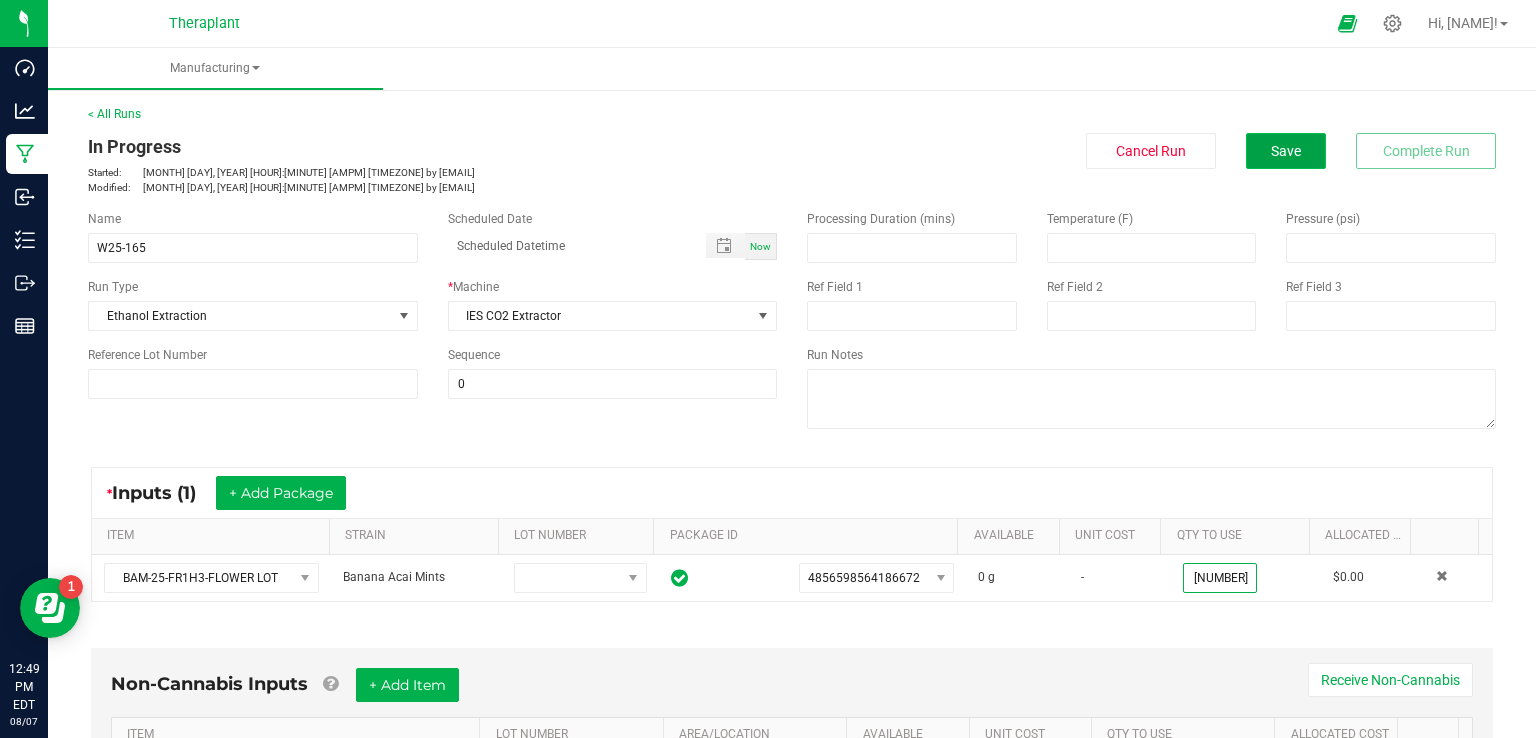 type on "[QUANTITY] g" 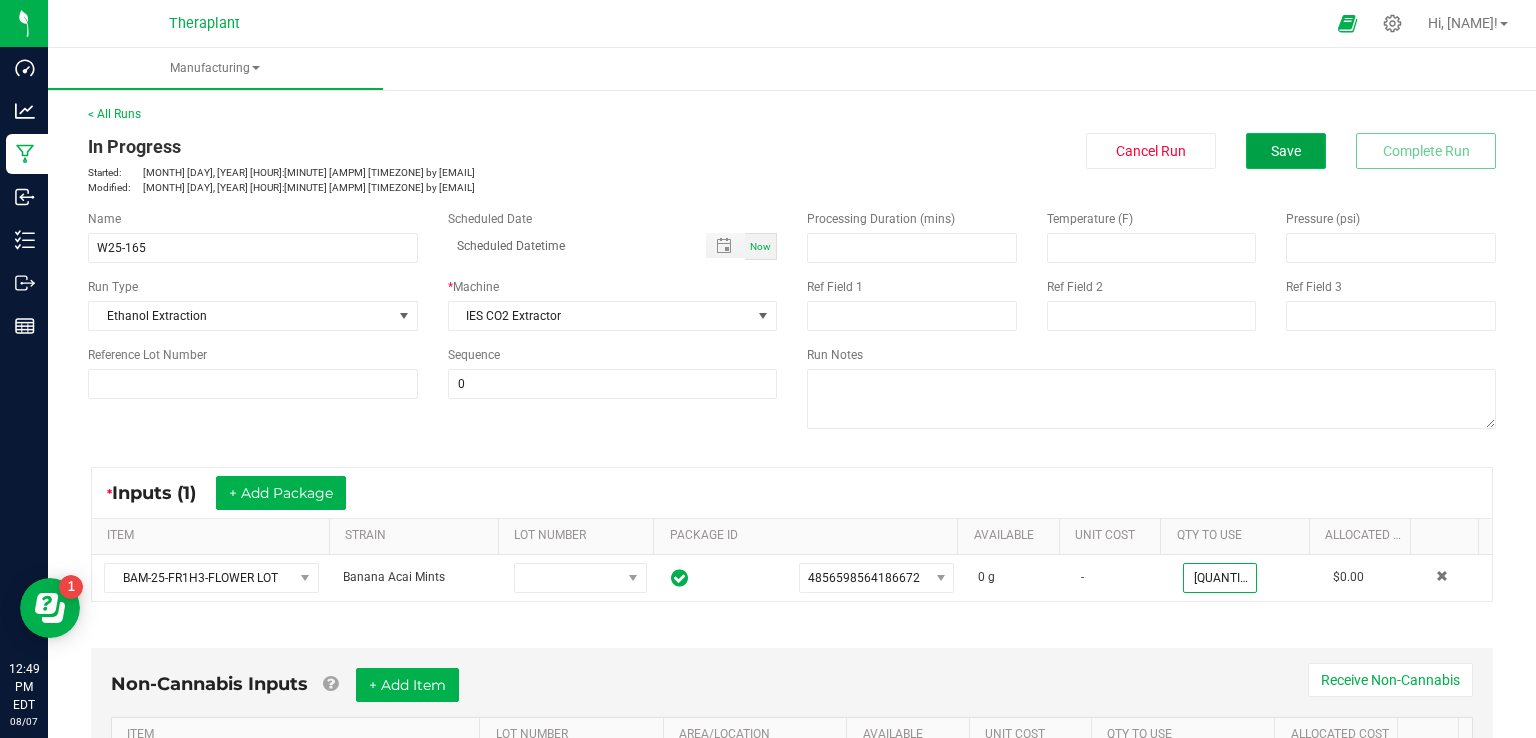 click on "Save" at bounding box center (1286, 151) 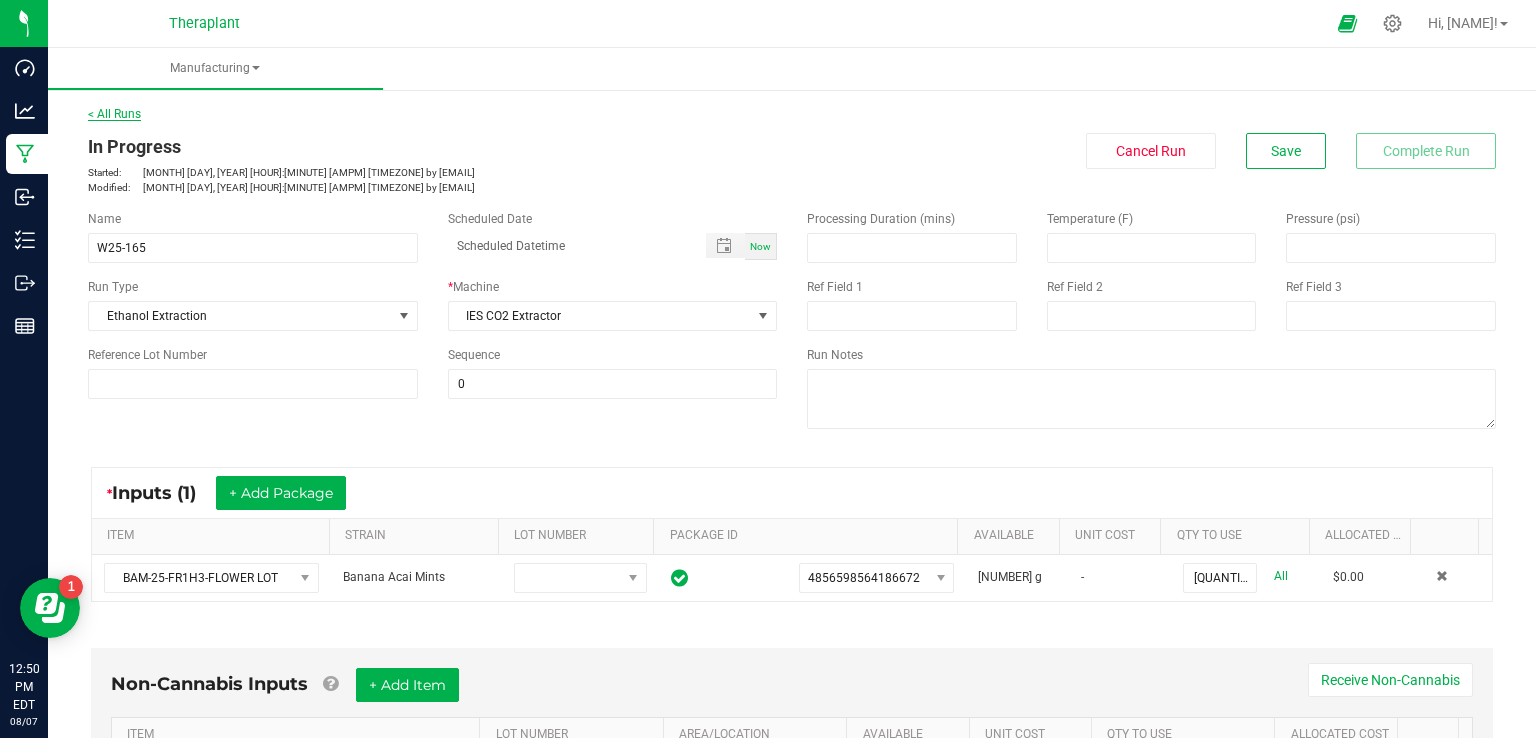 click on "< All Runs" at bounding box center [114, 114] 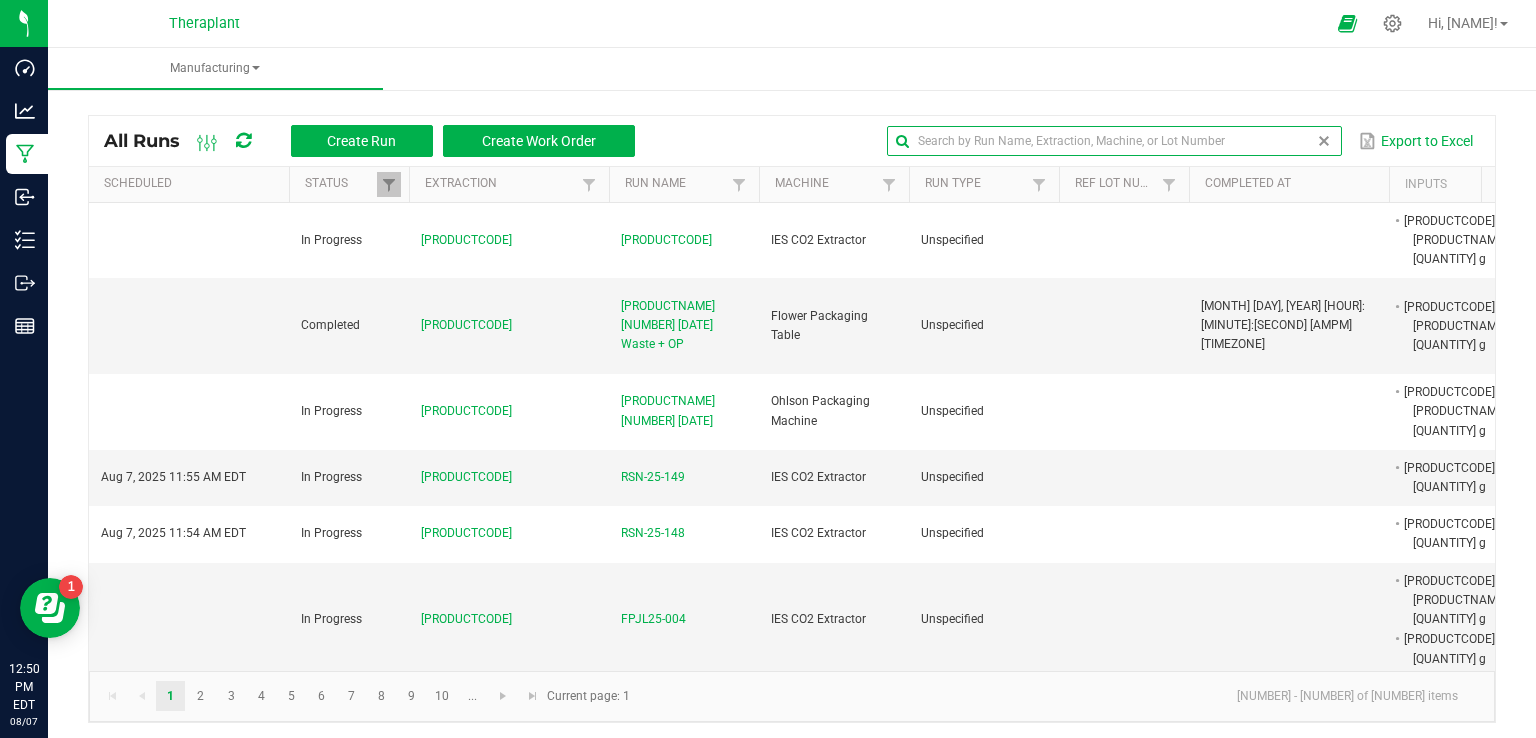 click at bounding box center (1114, 141) 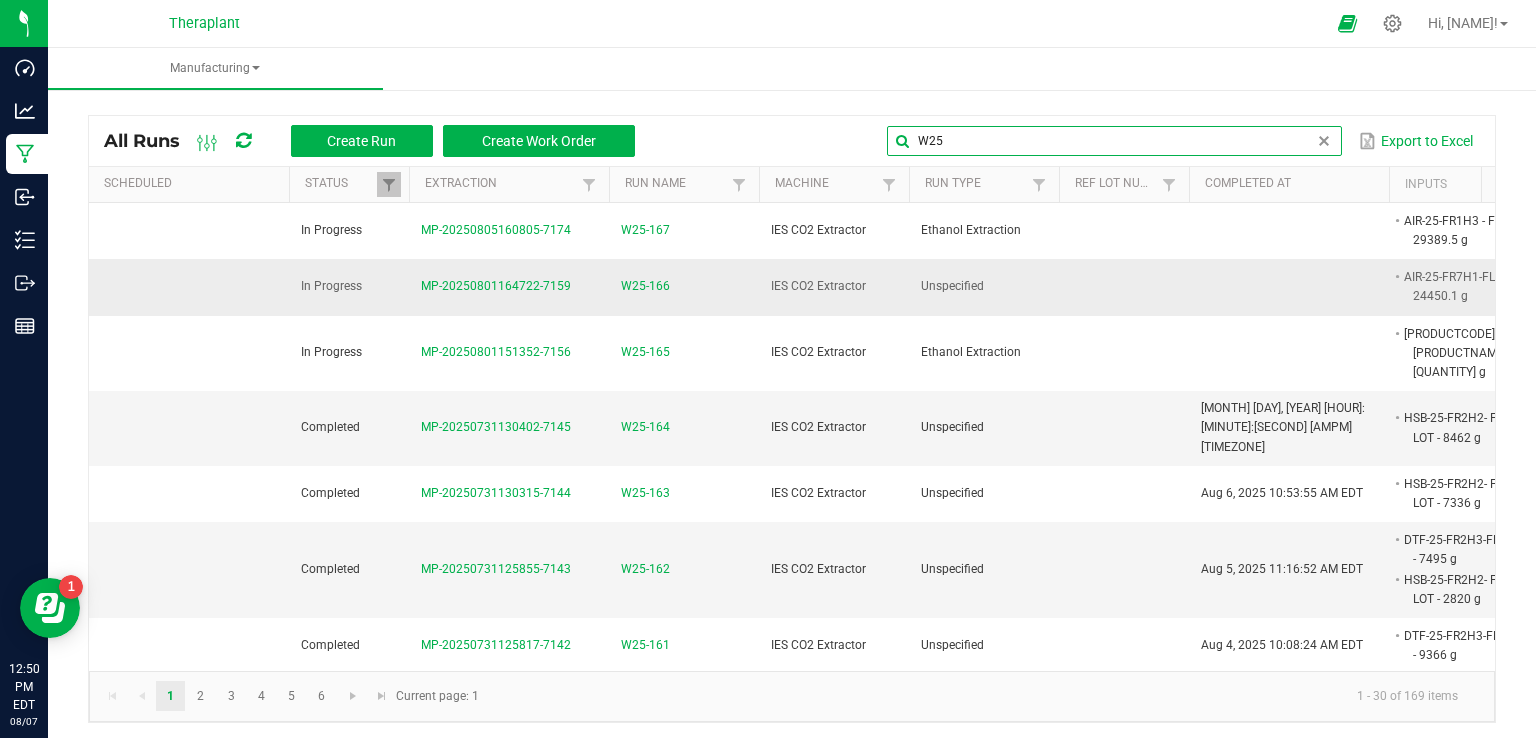 type on "W25" 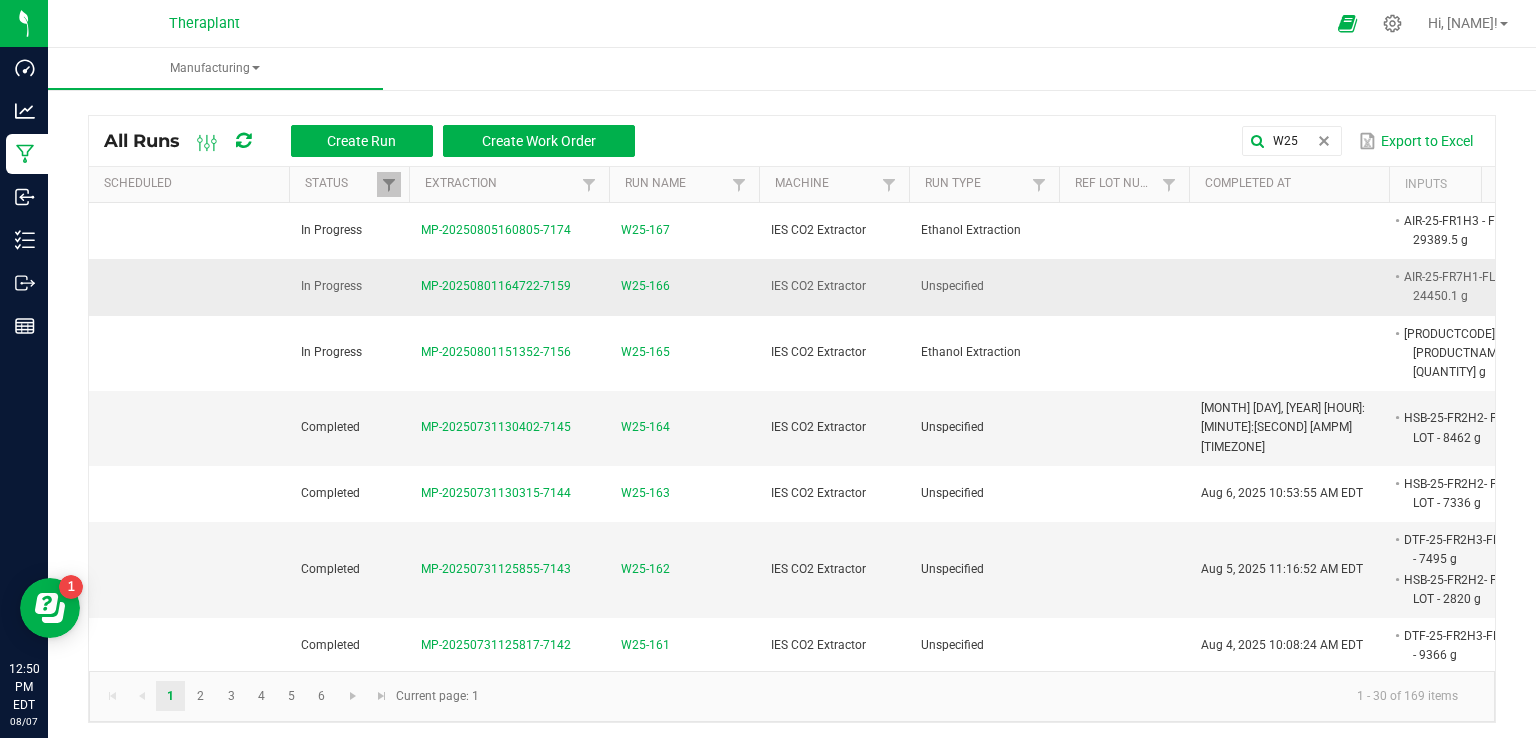 click on "W25-166" at bounding box center [645, 286] 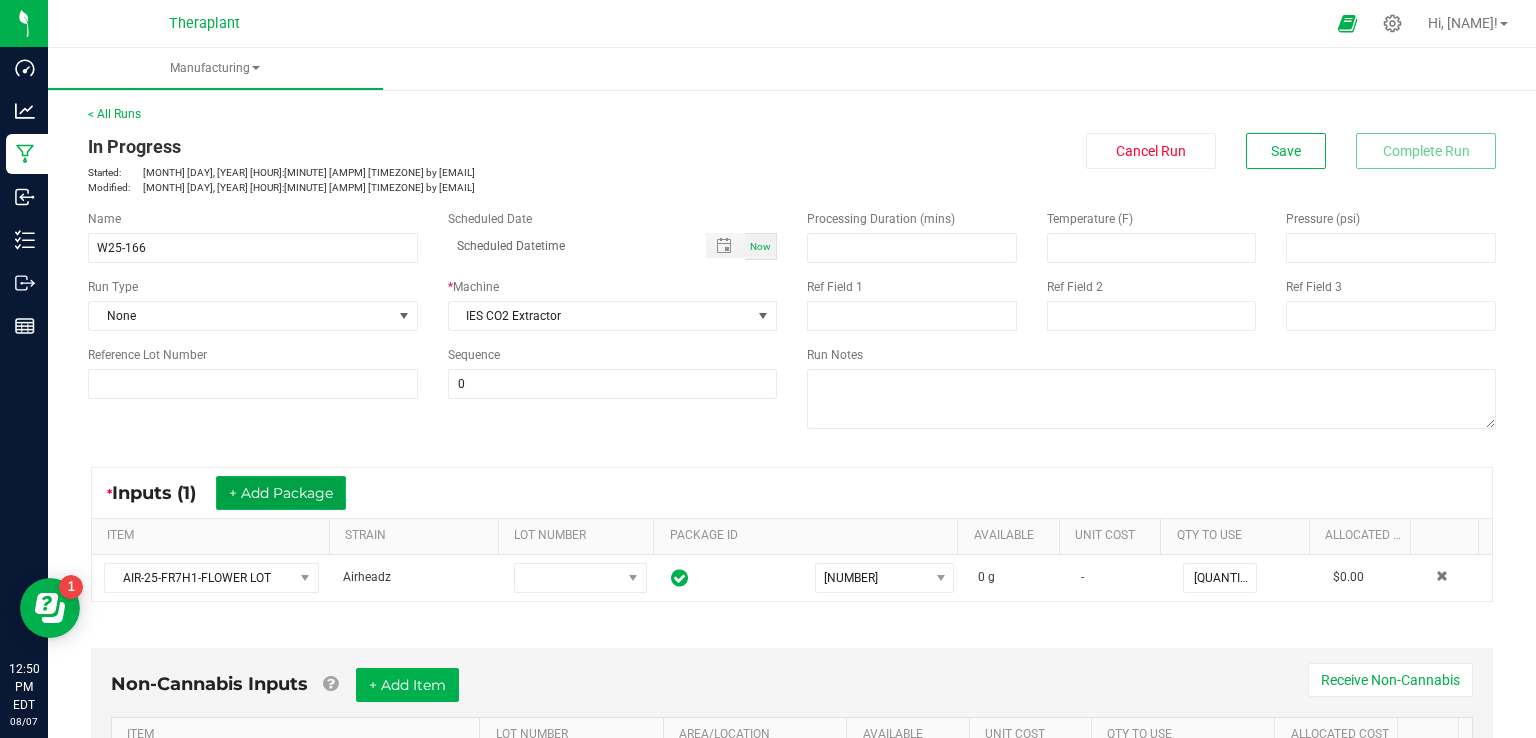 click on "+ Add Package" at bounding box center [281, 493] 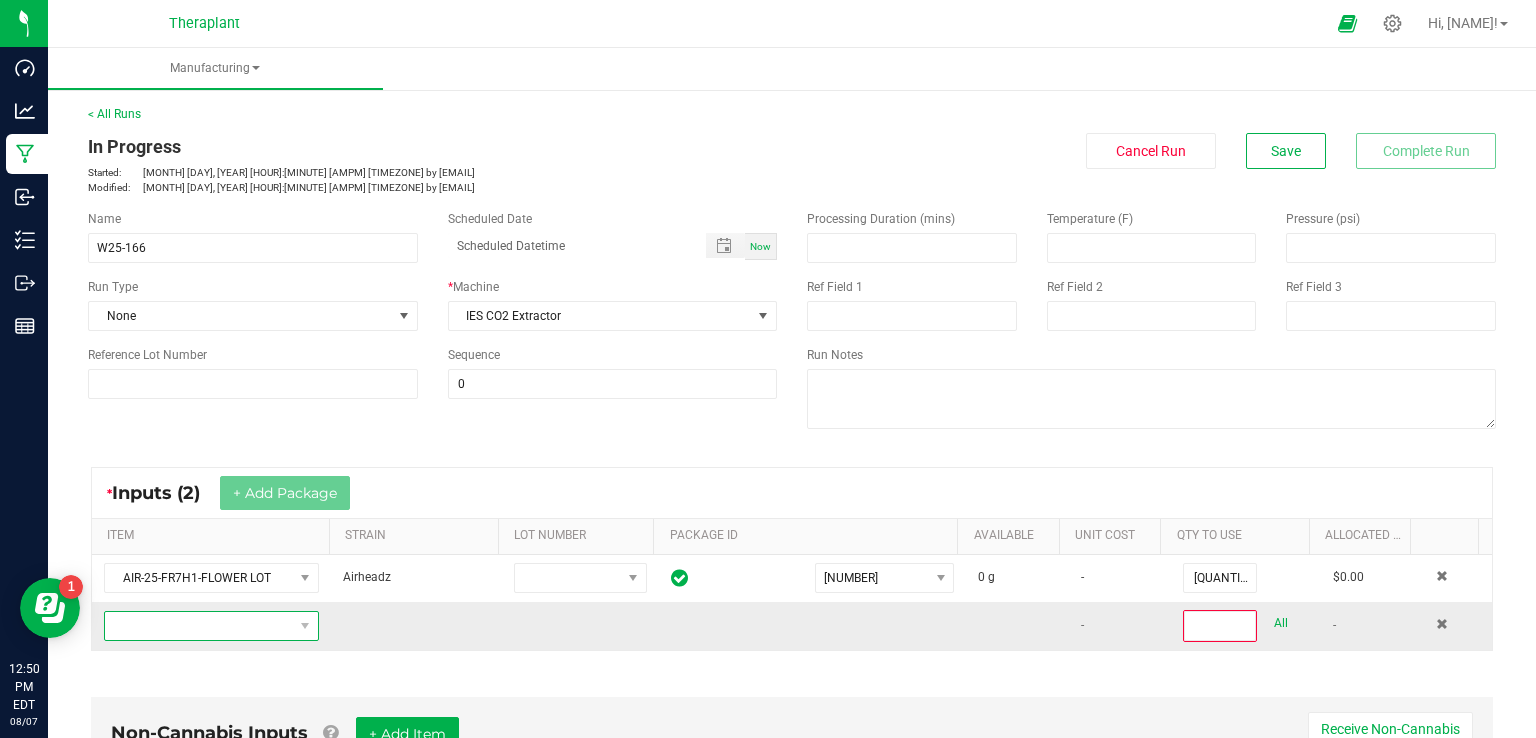 click at bounding box center (199, 626) 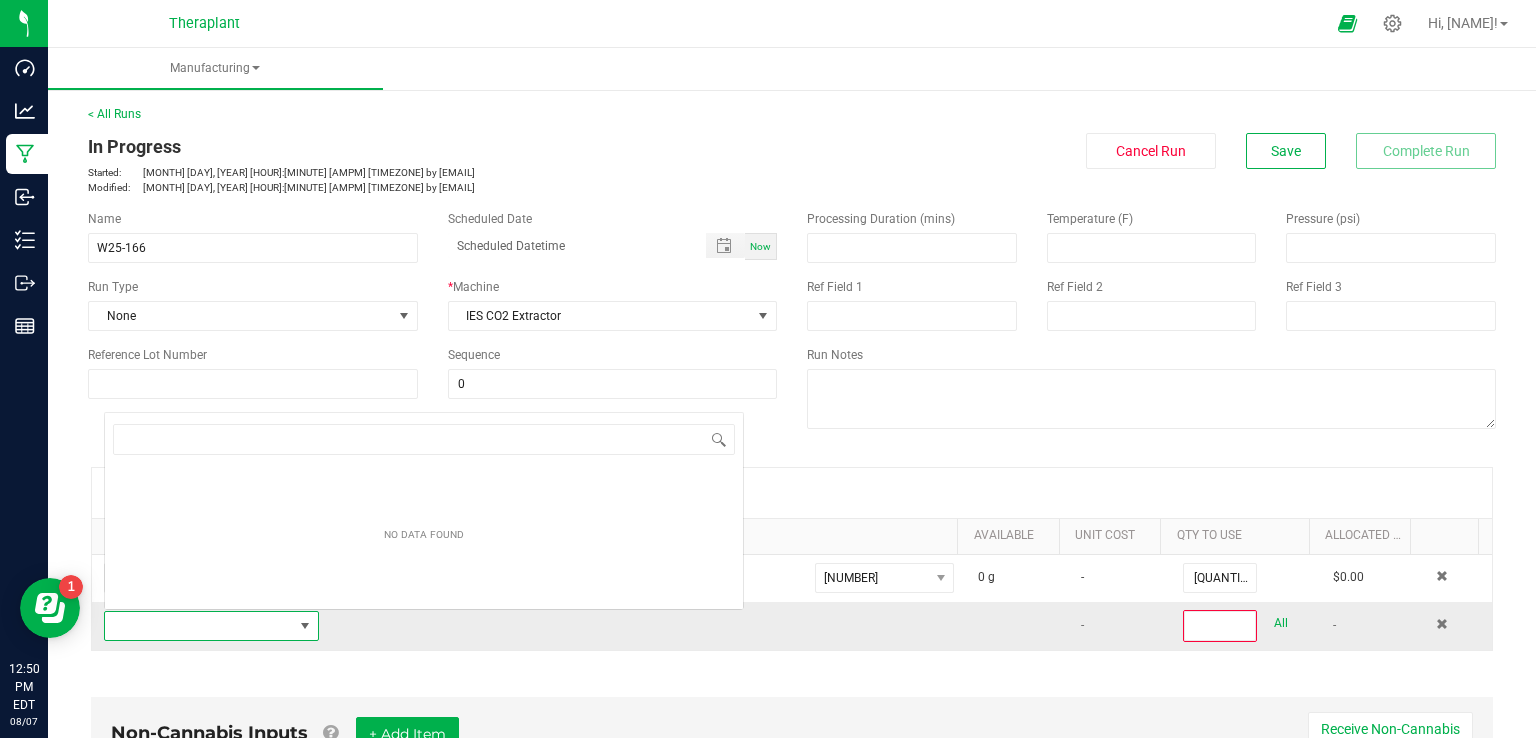 scroll, scrollTop: 0, scrollLeft: 0, axis: both 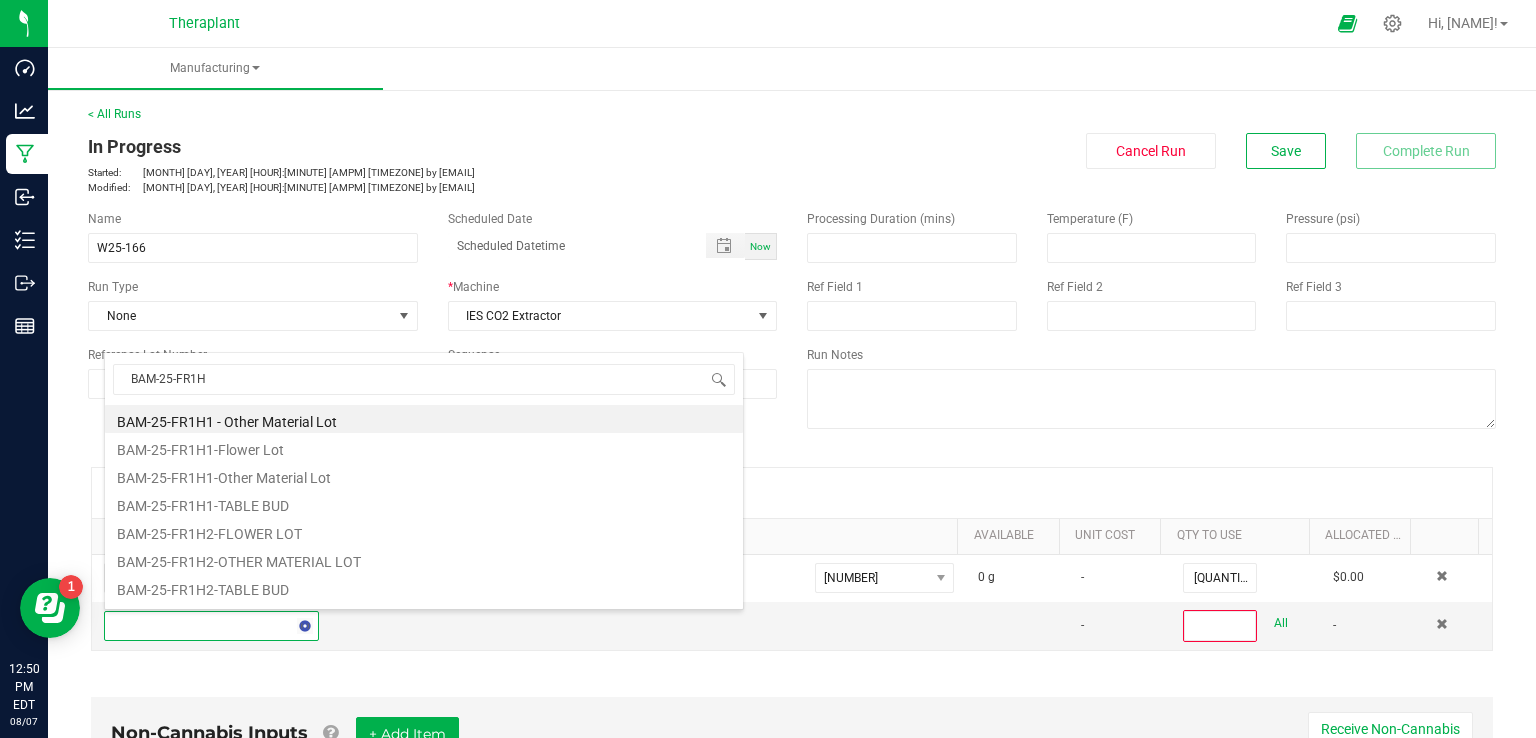type on "BAM-25-FR1H3" 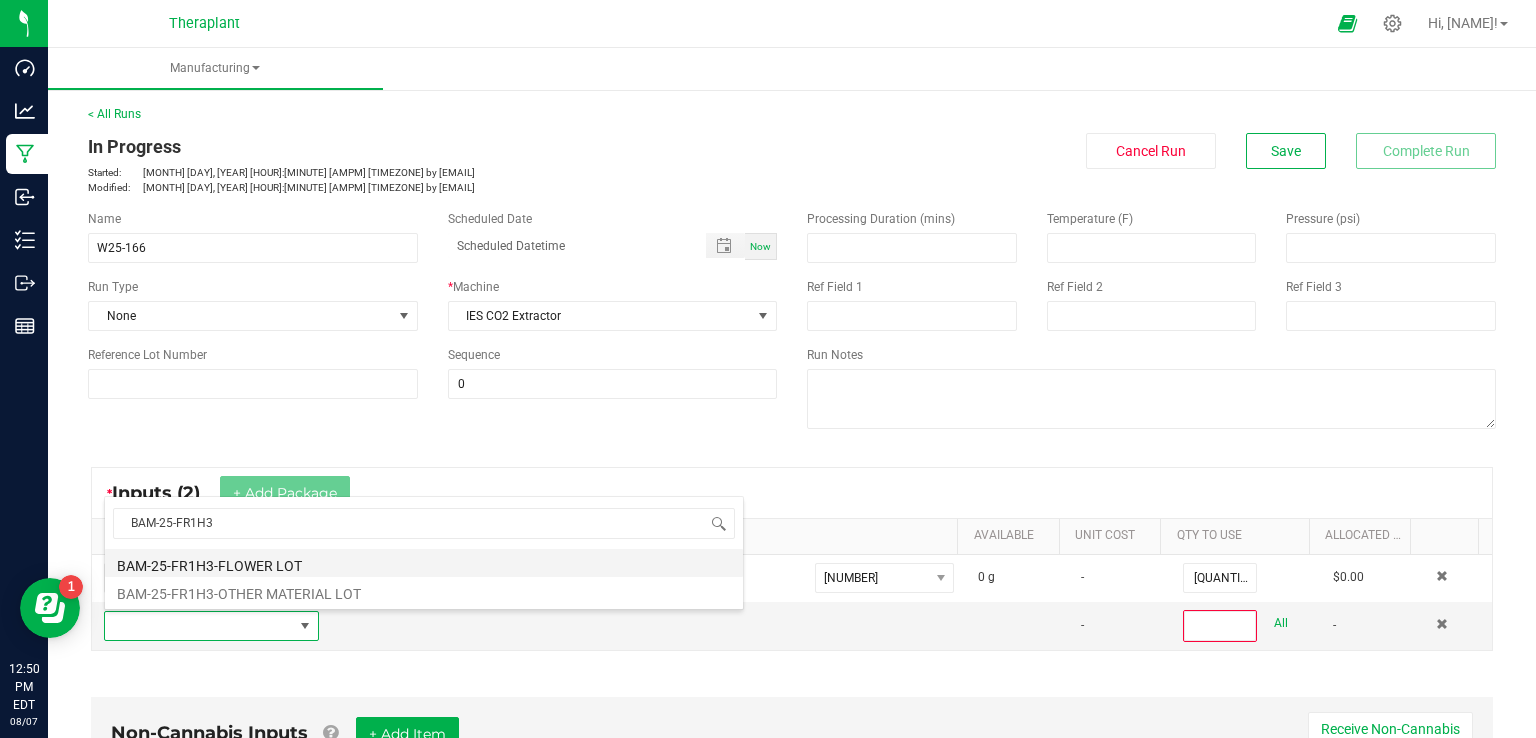 click on "BAM-25-FR1H3-FLOWER LOT" at bounding box center (424, 563) 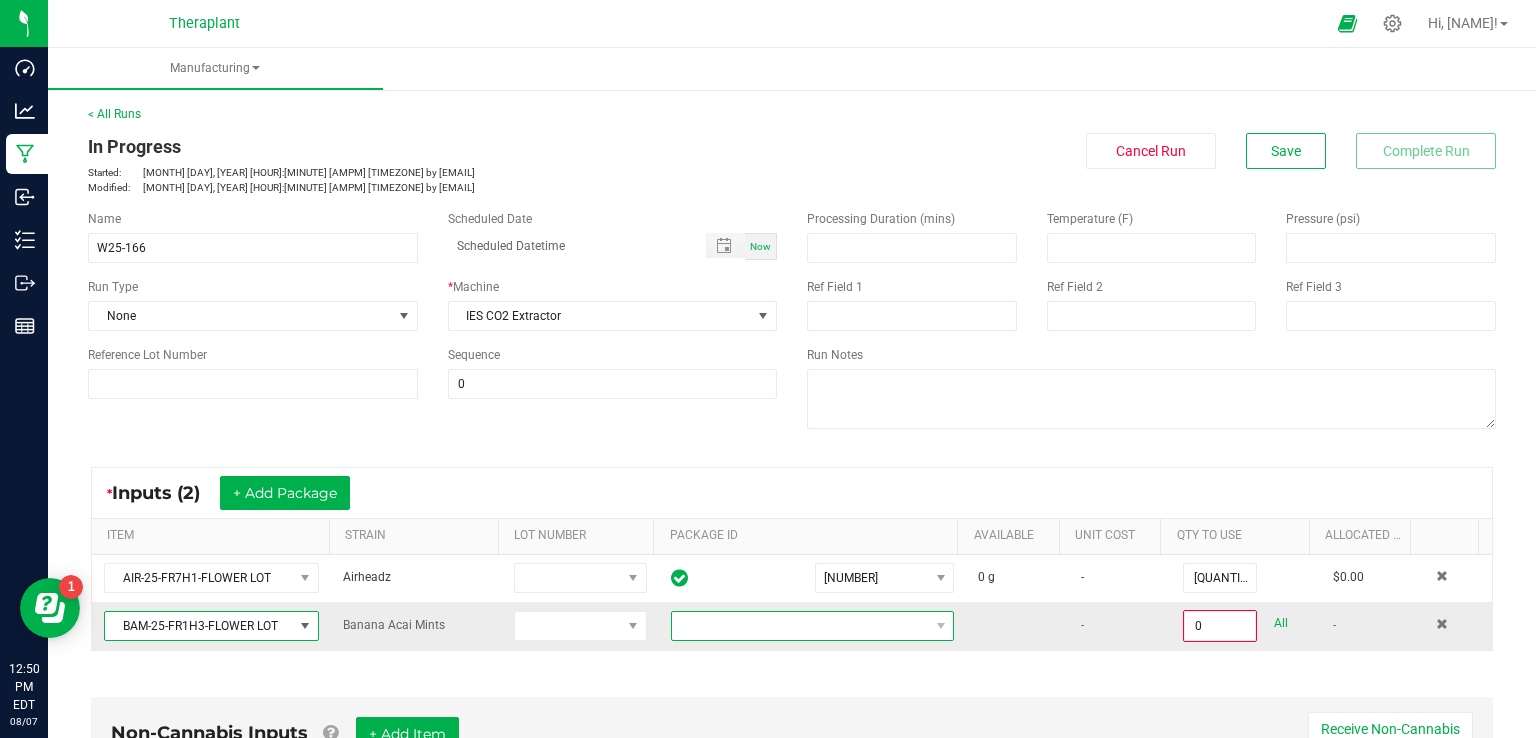 click at bounding box center [800, 626] 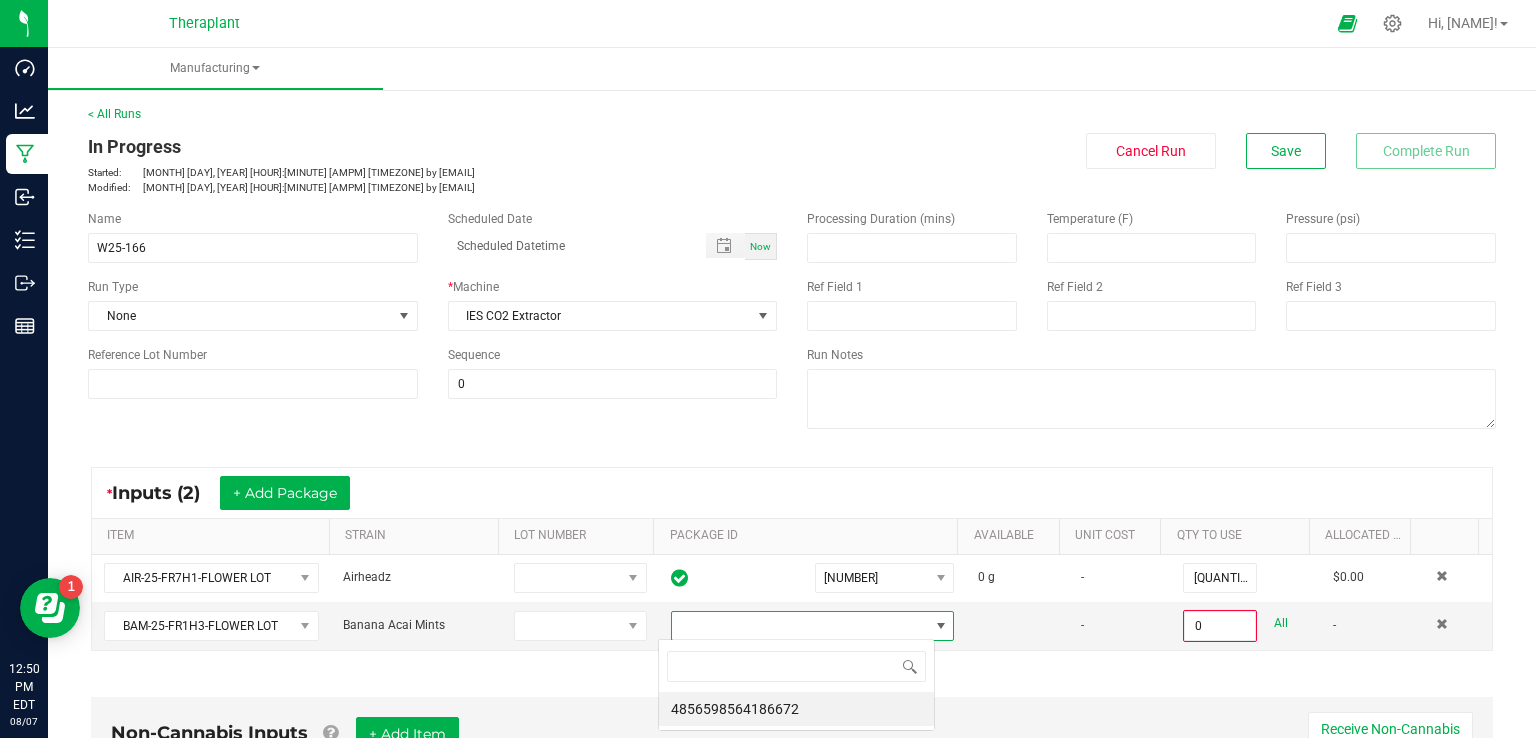 scroll, scrollTop: 99970, scrollLeft: 99723, axis: both 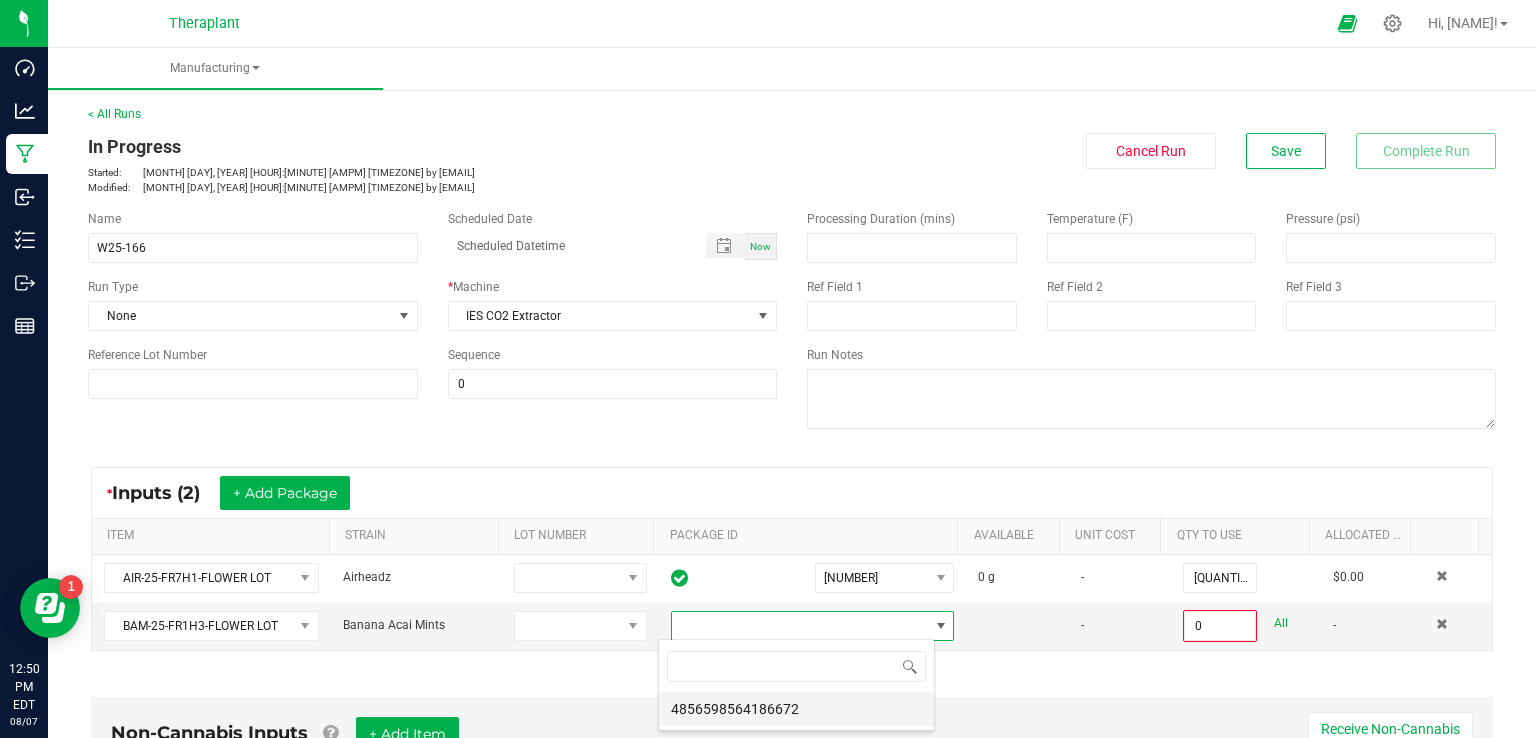 click on "4856598564186672" at bounding box center [796, 709] 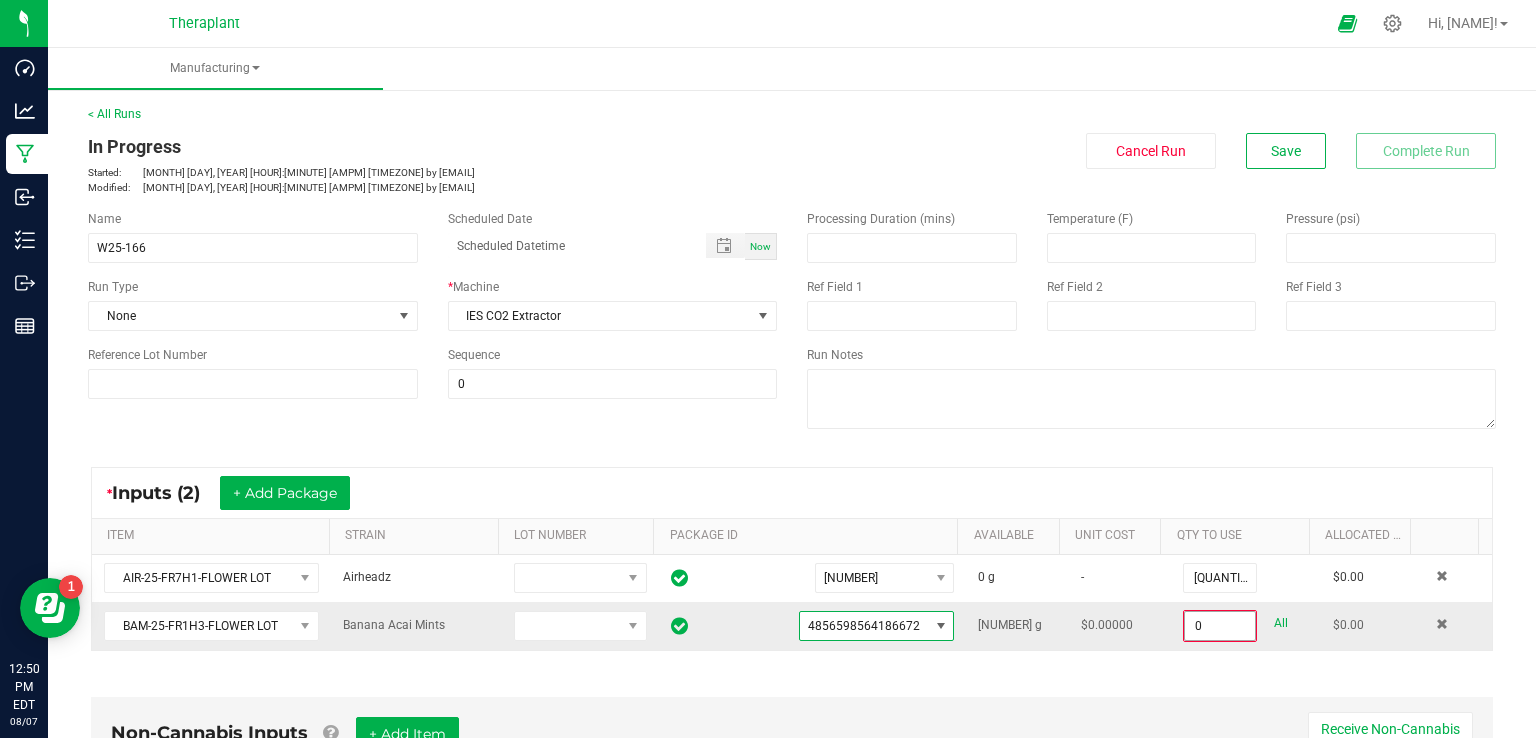 click on "0" at bounding box center (1220, 626) 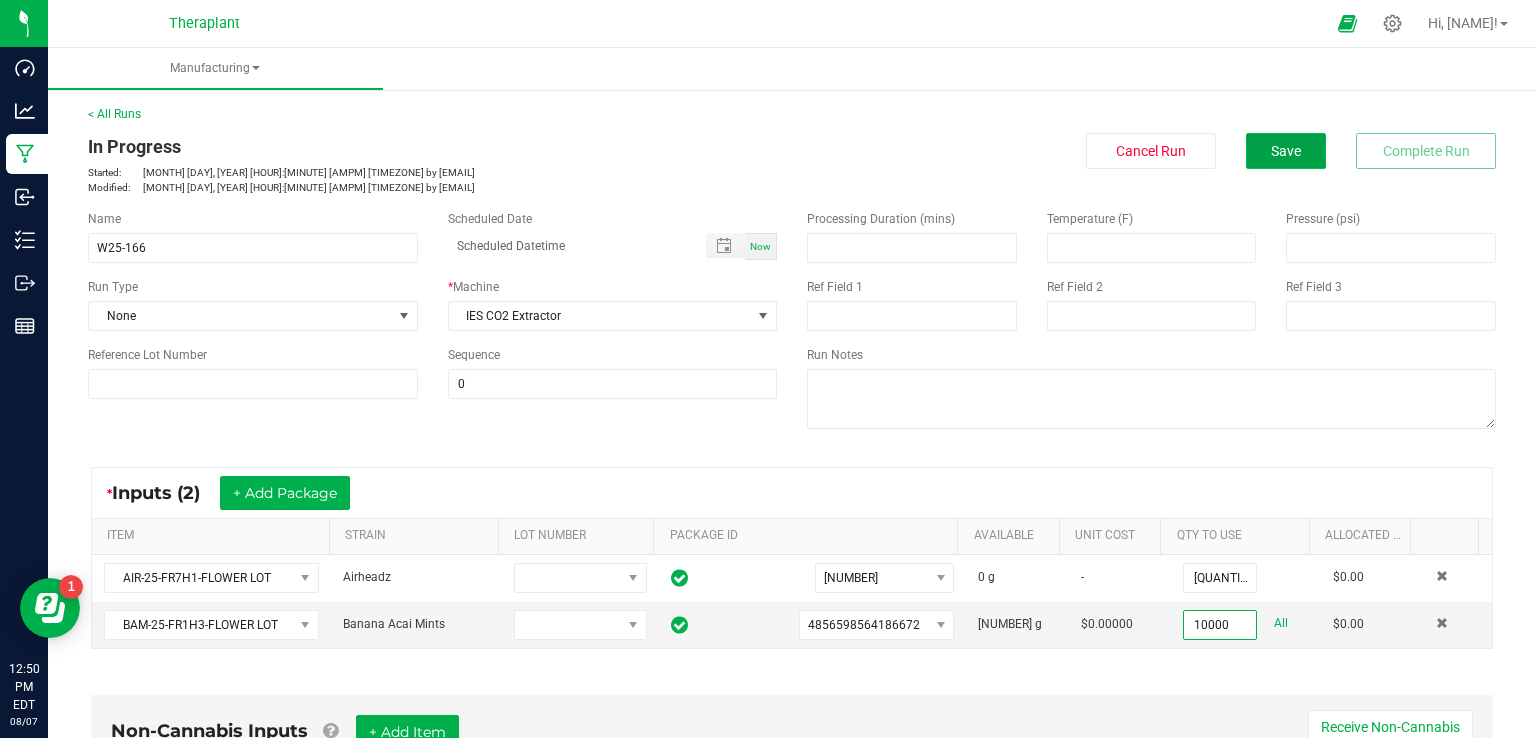 type on "10000.0000 g" 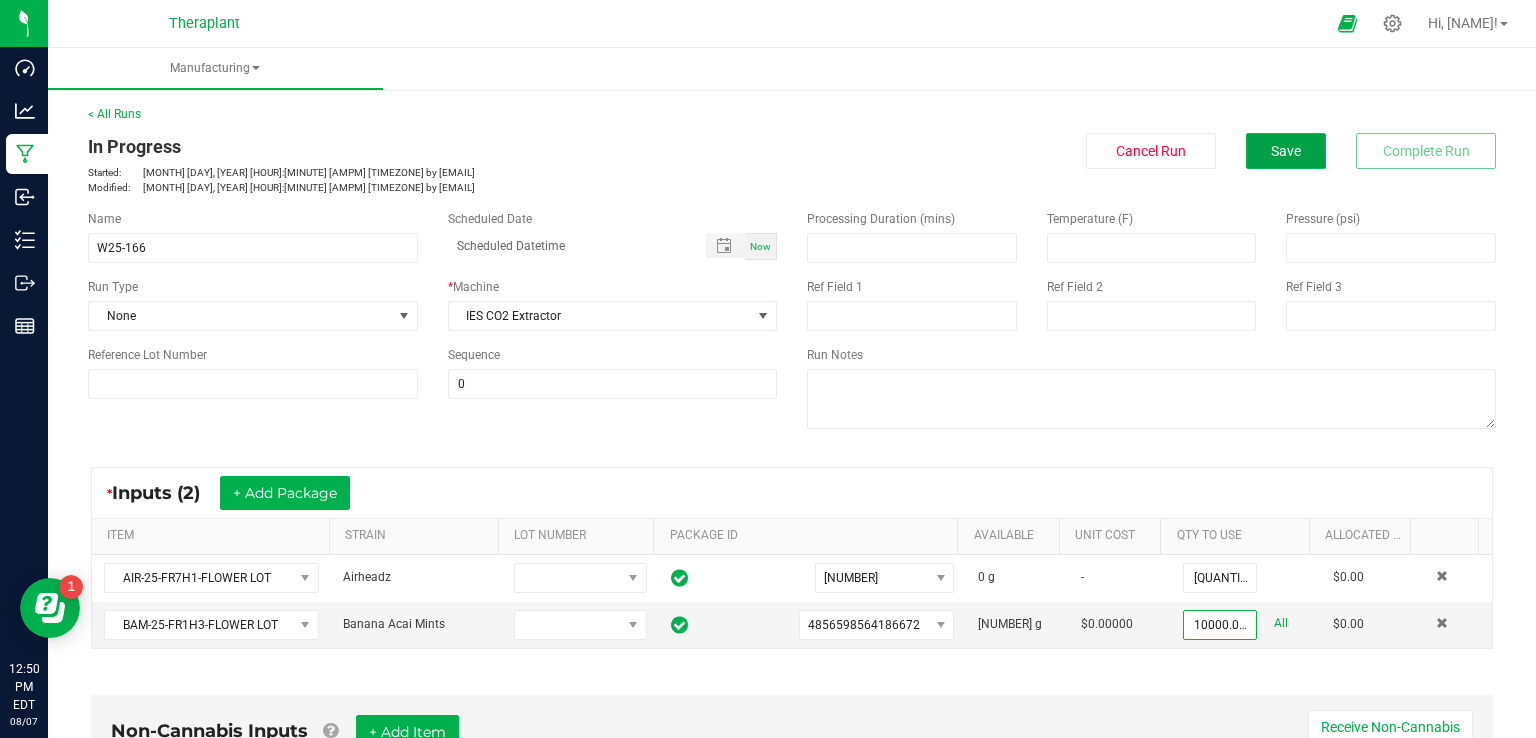 click on "Save" at bounding box center (1286, 151) 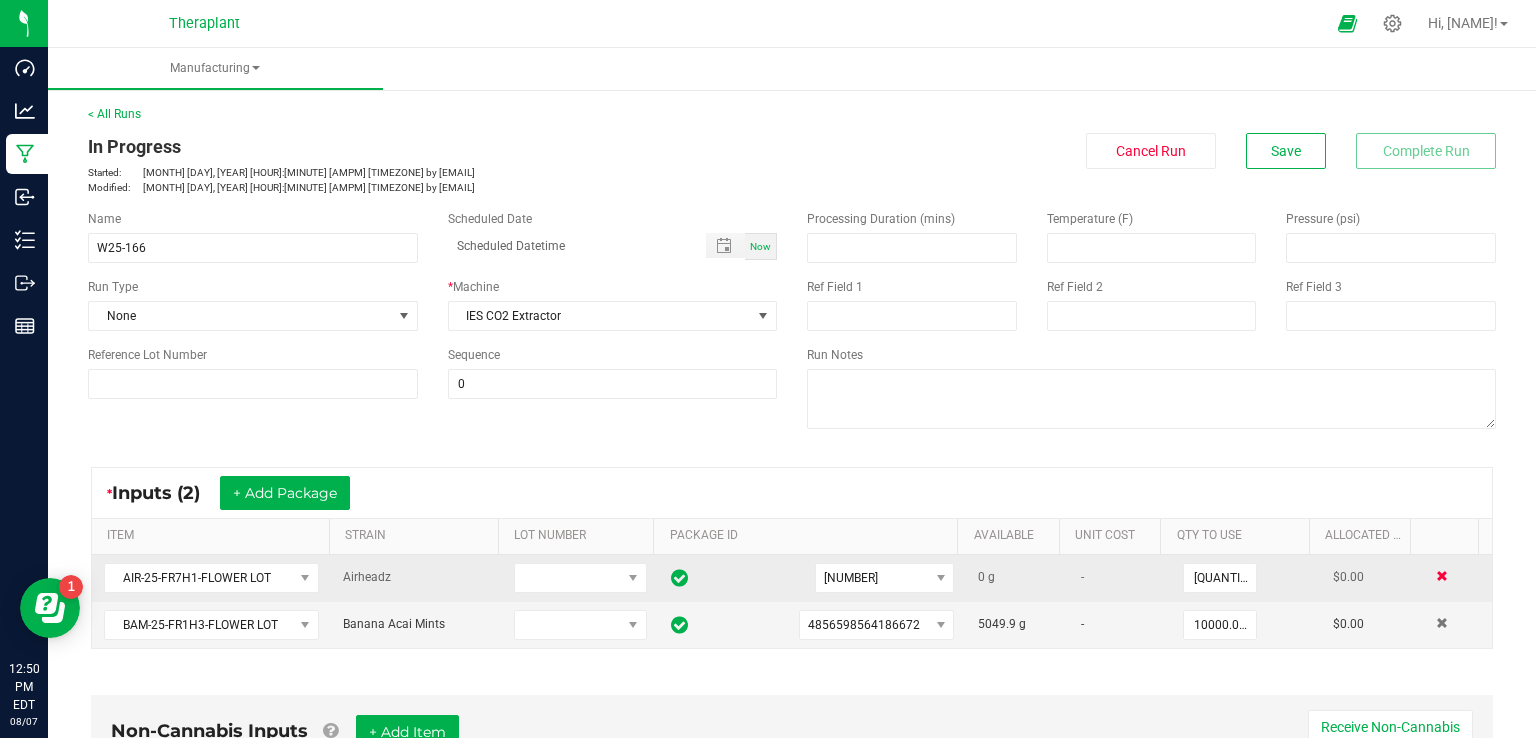 click at bounding box center (1442, 576) 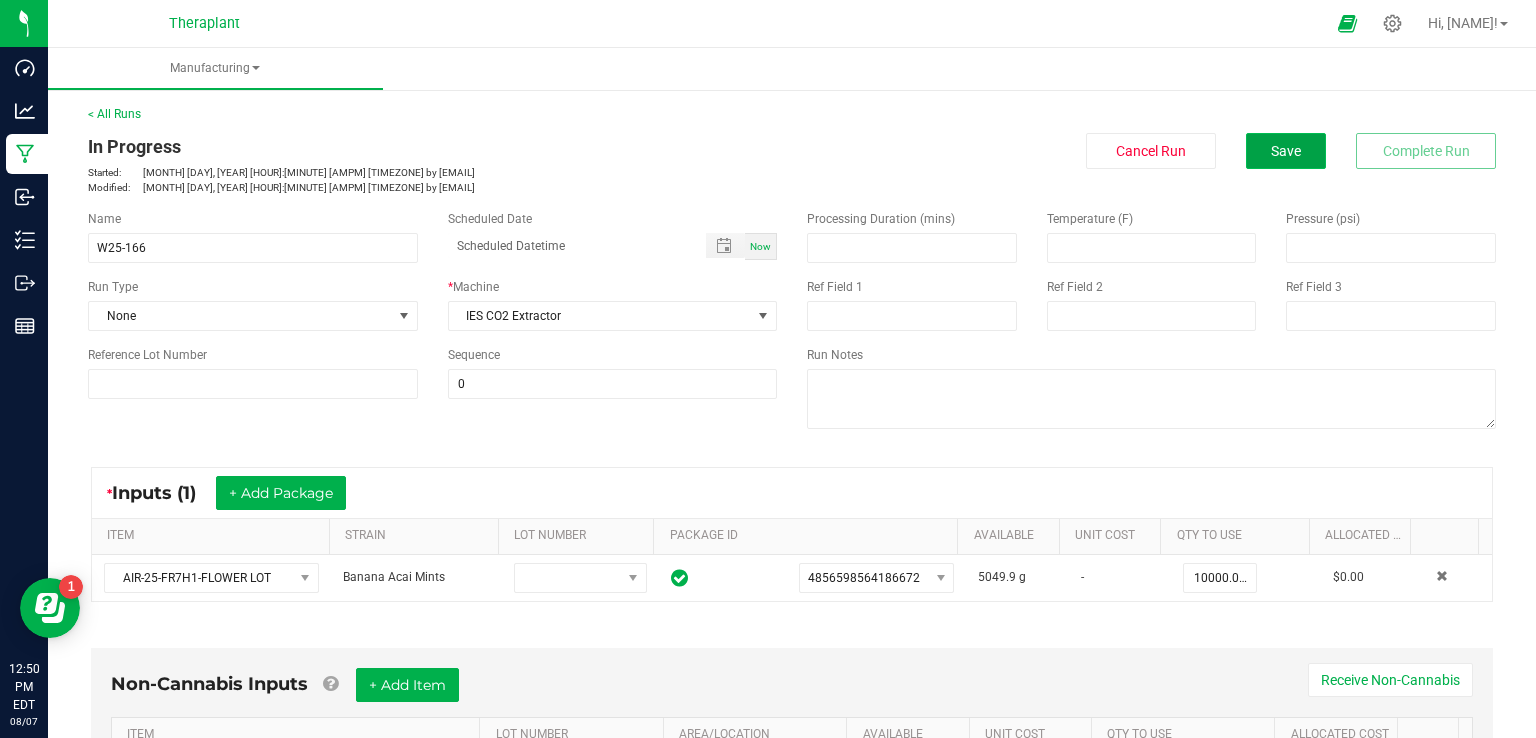 click on "Save" at bounding box center [1286, 151] 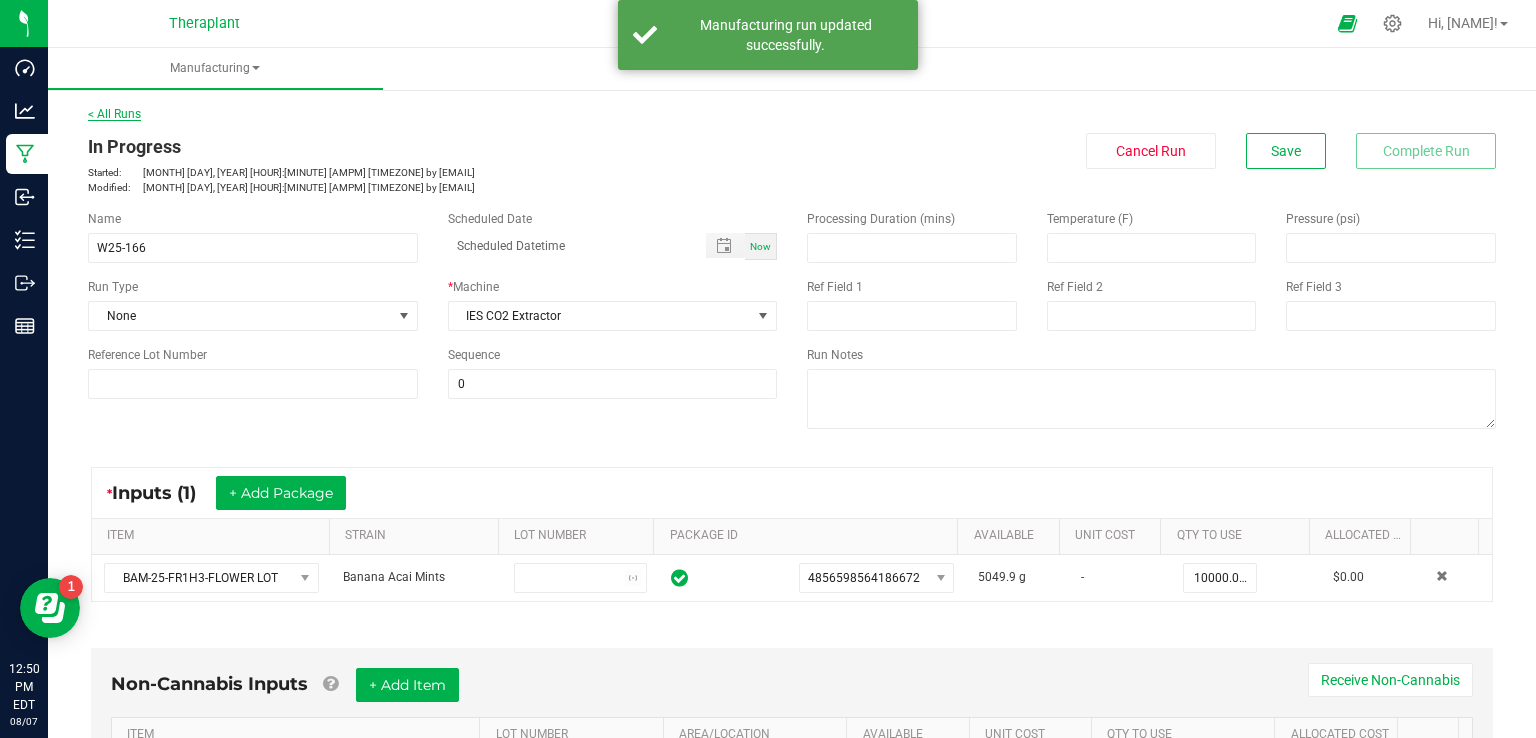click on "< All Runs" at bounding box center (114, 114) 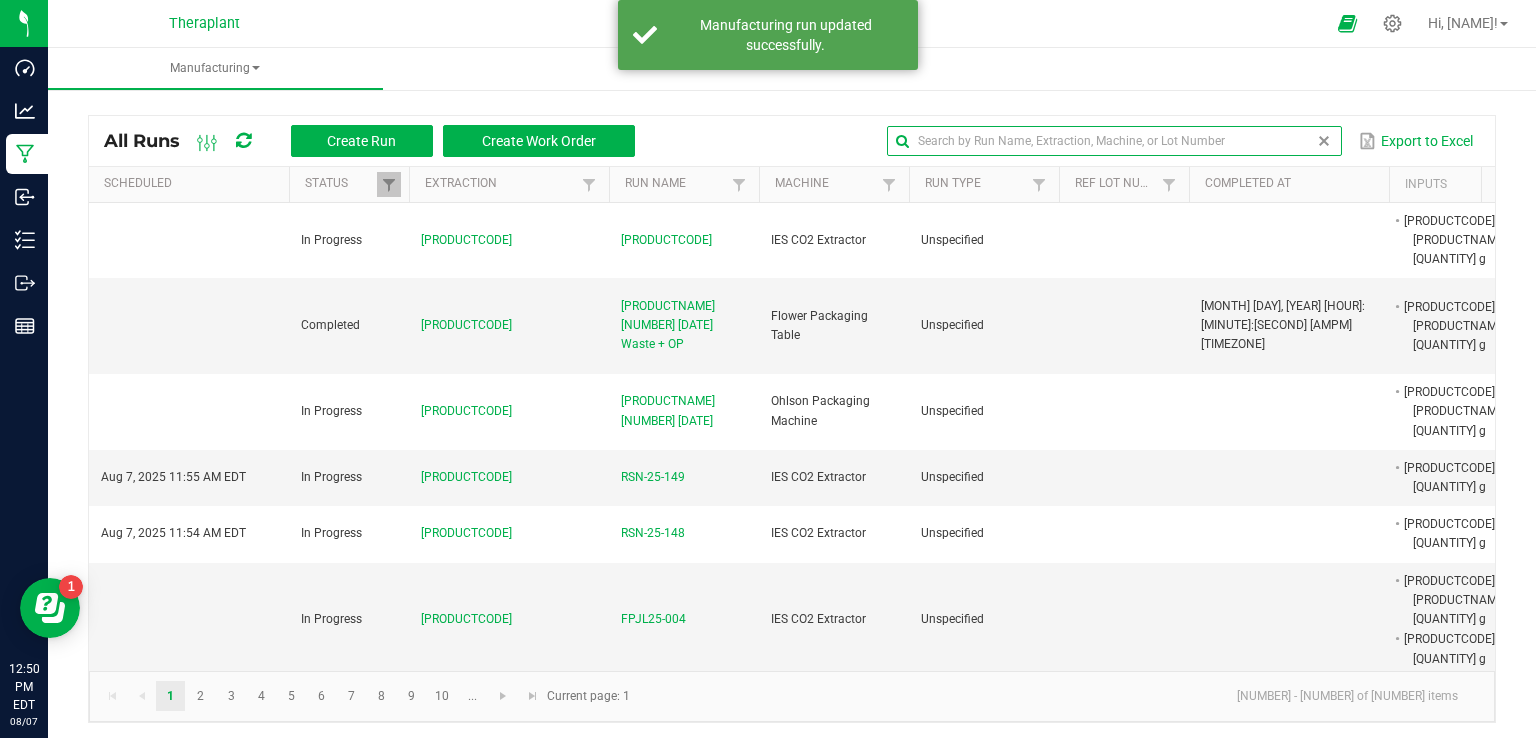 click at bounding box center [1114, 141] 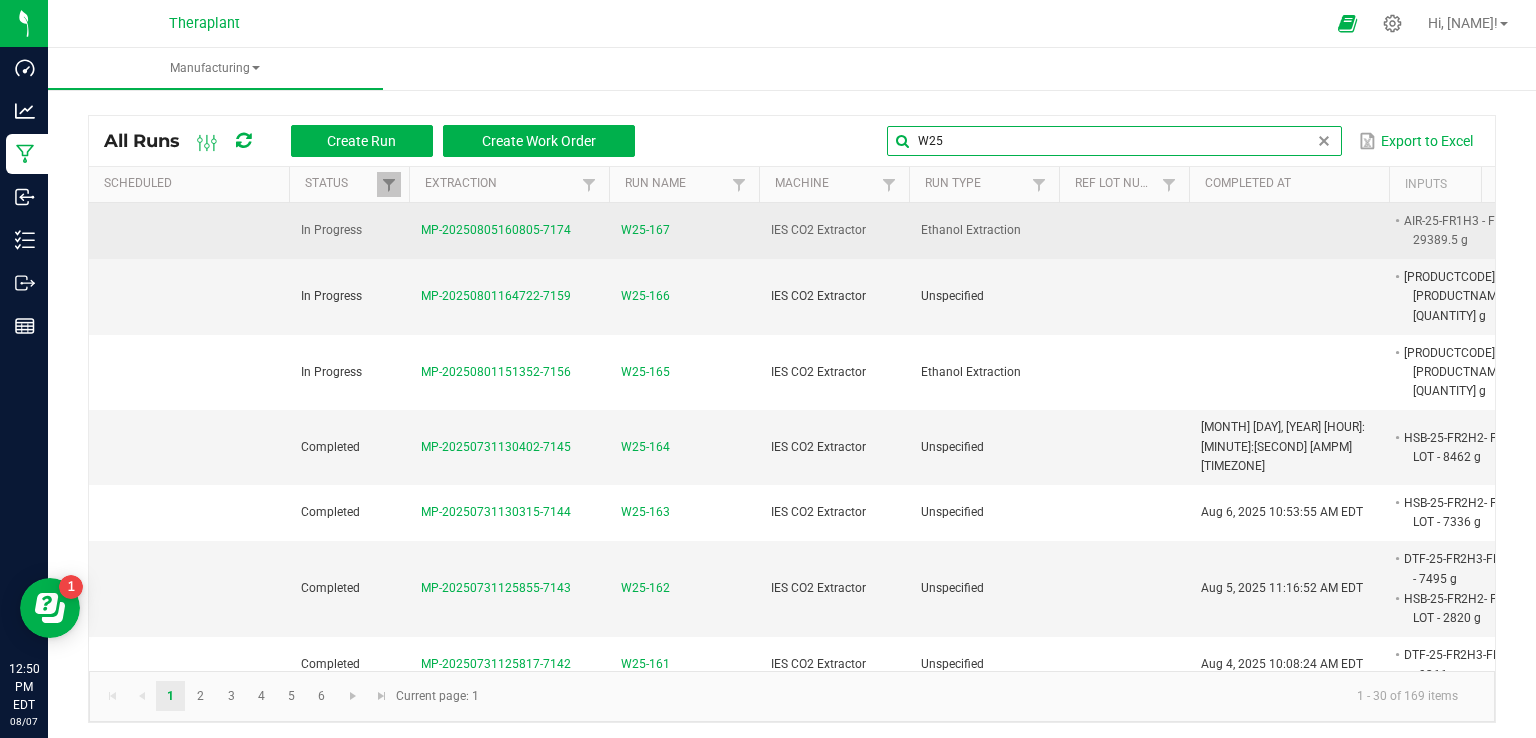 type on "W25" 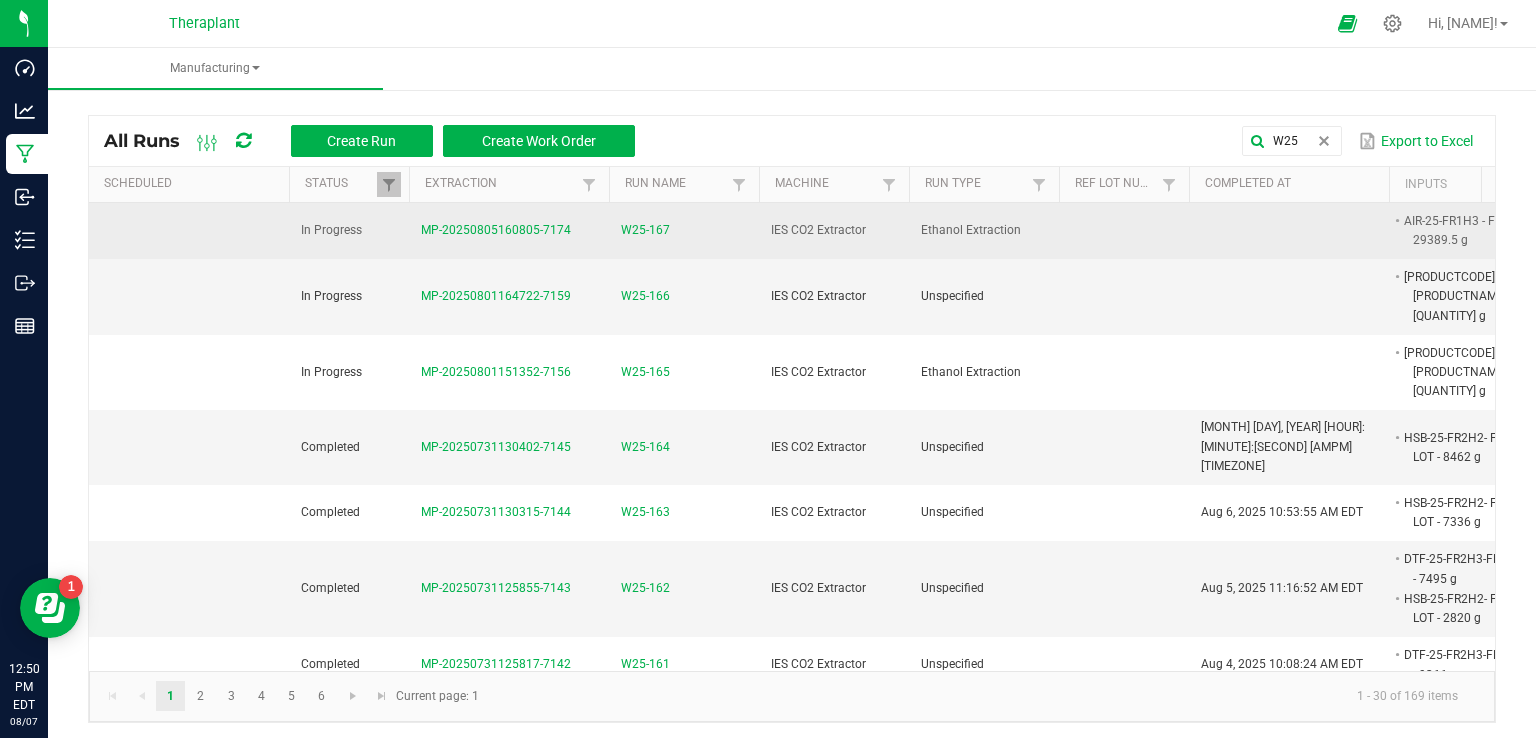 click on "W25-167" at bounding box center (645, 230) 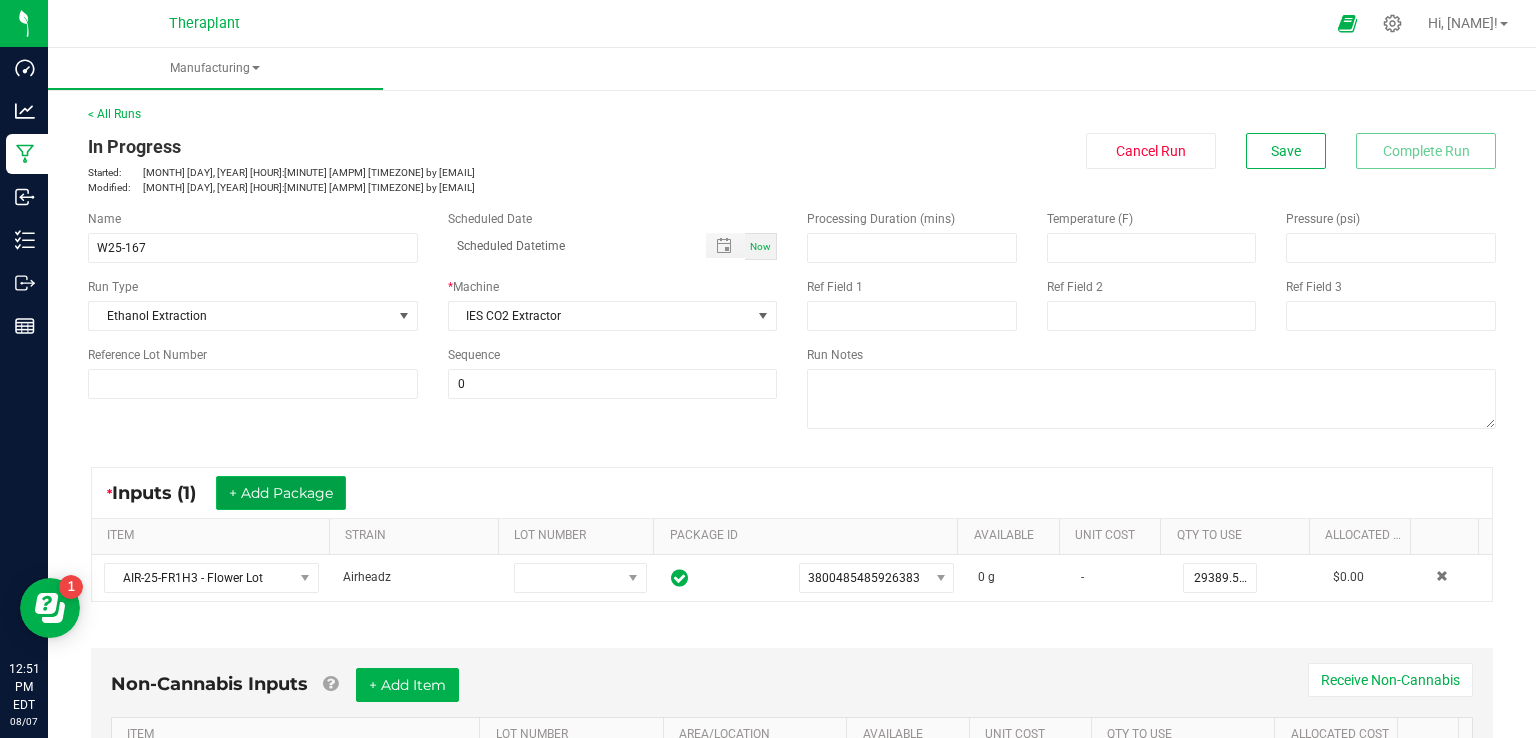 click on "+ Add Package" at bounding box center (281, 493) 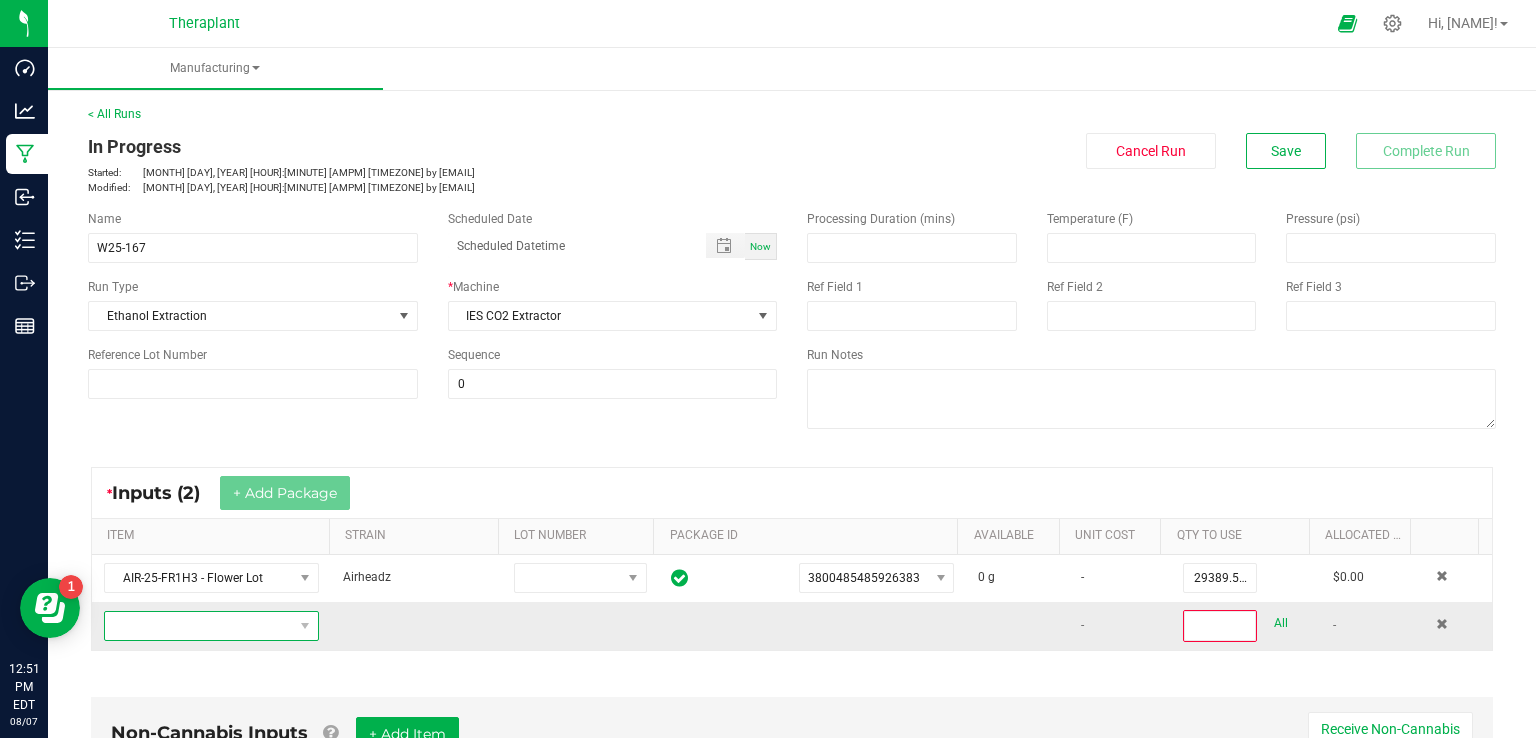 click at bounding box center (199, 626) 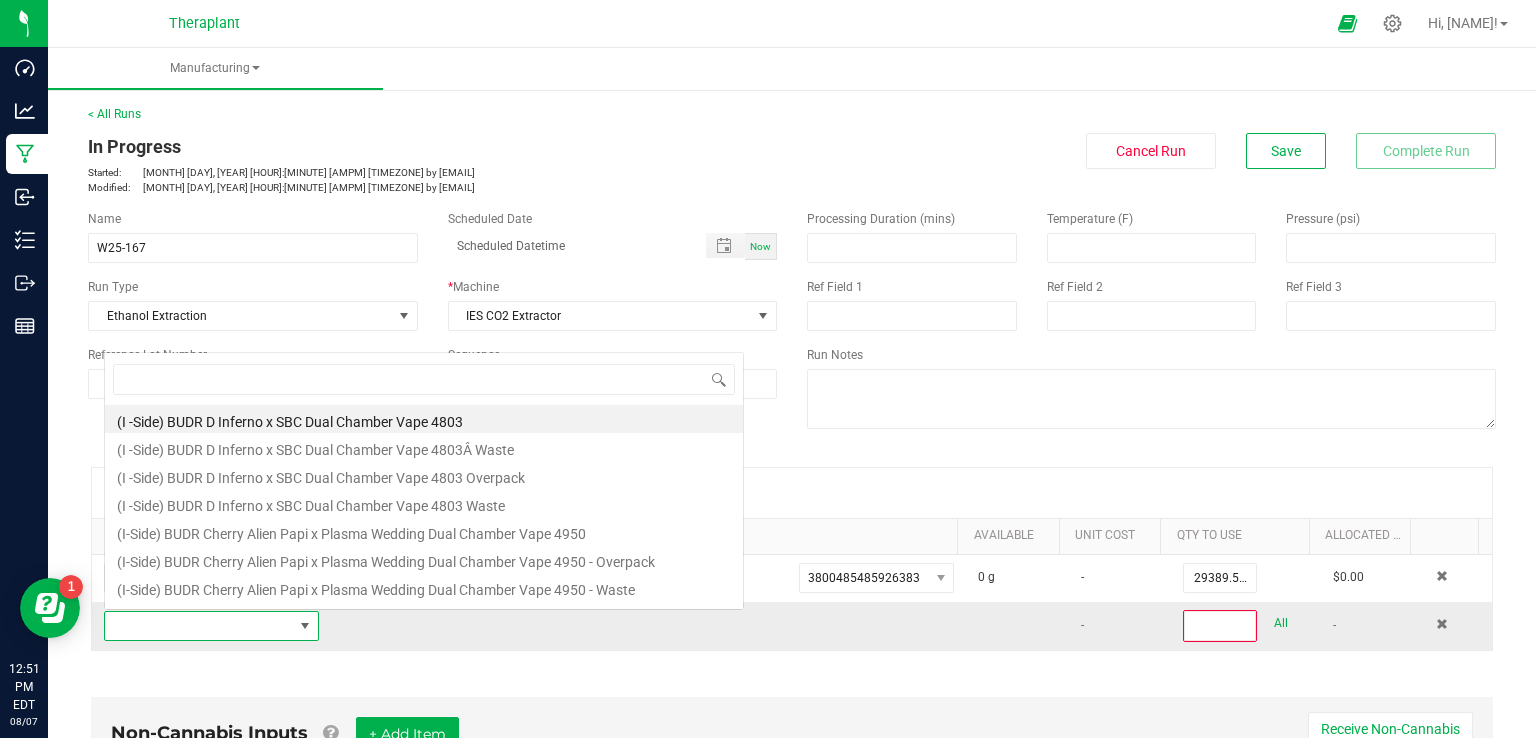 scroll, scrollTop: 0, scrollLeft: 0, axis: both 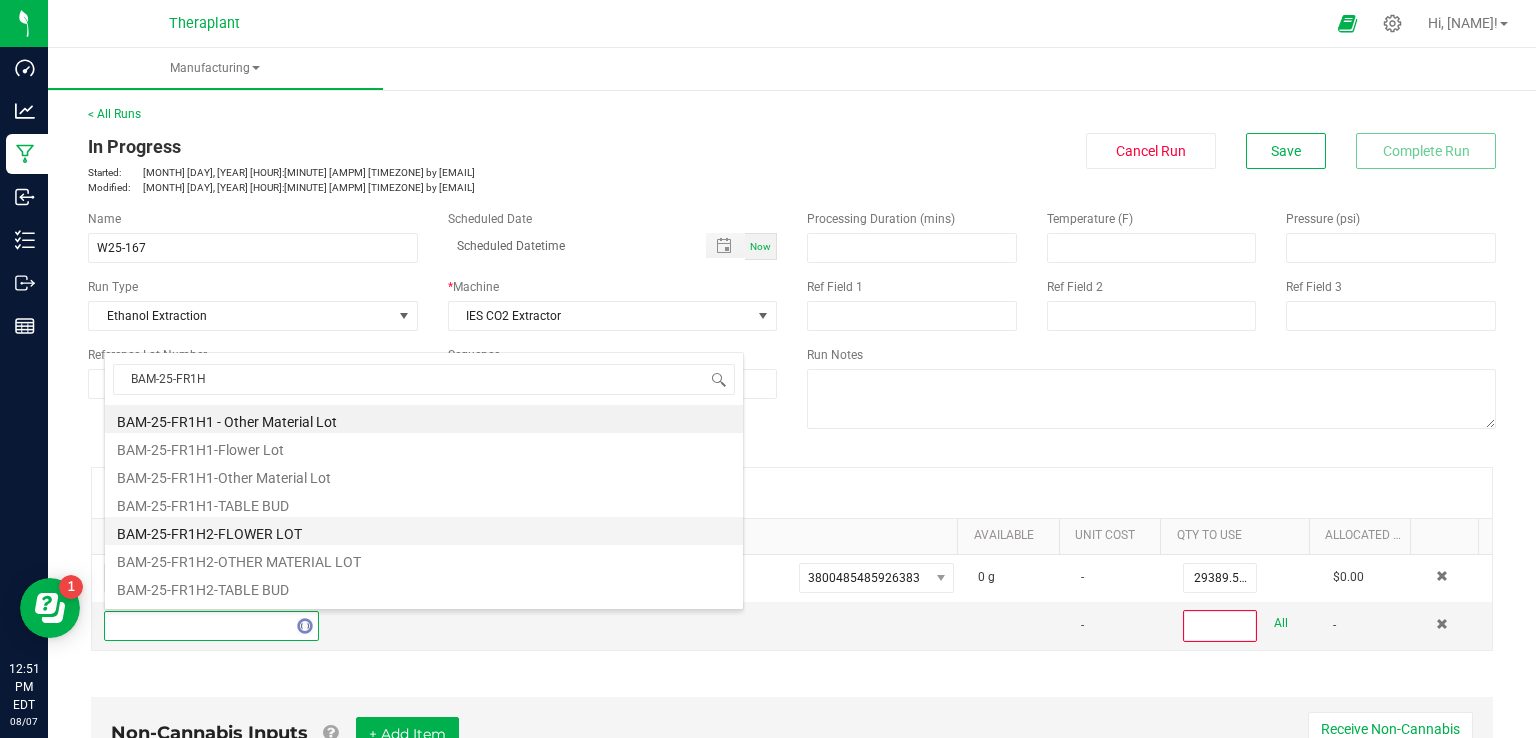 type on "BAM-25-FR1H3" 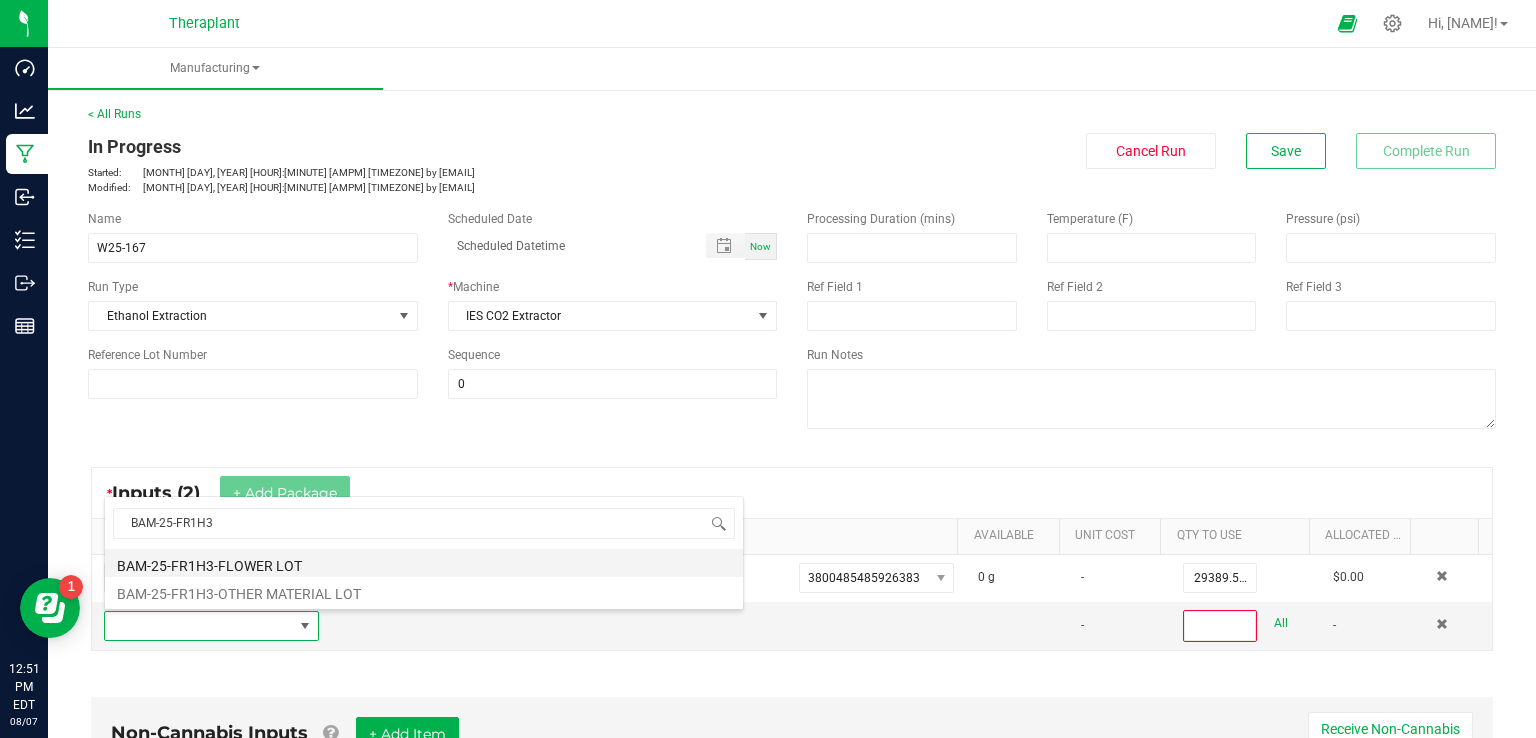 click on "BAM-25-FR1H3-FLOWER LOT" at bounding box center [424, 563] 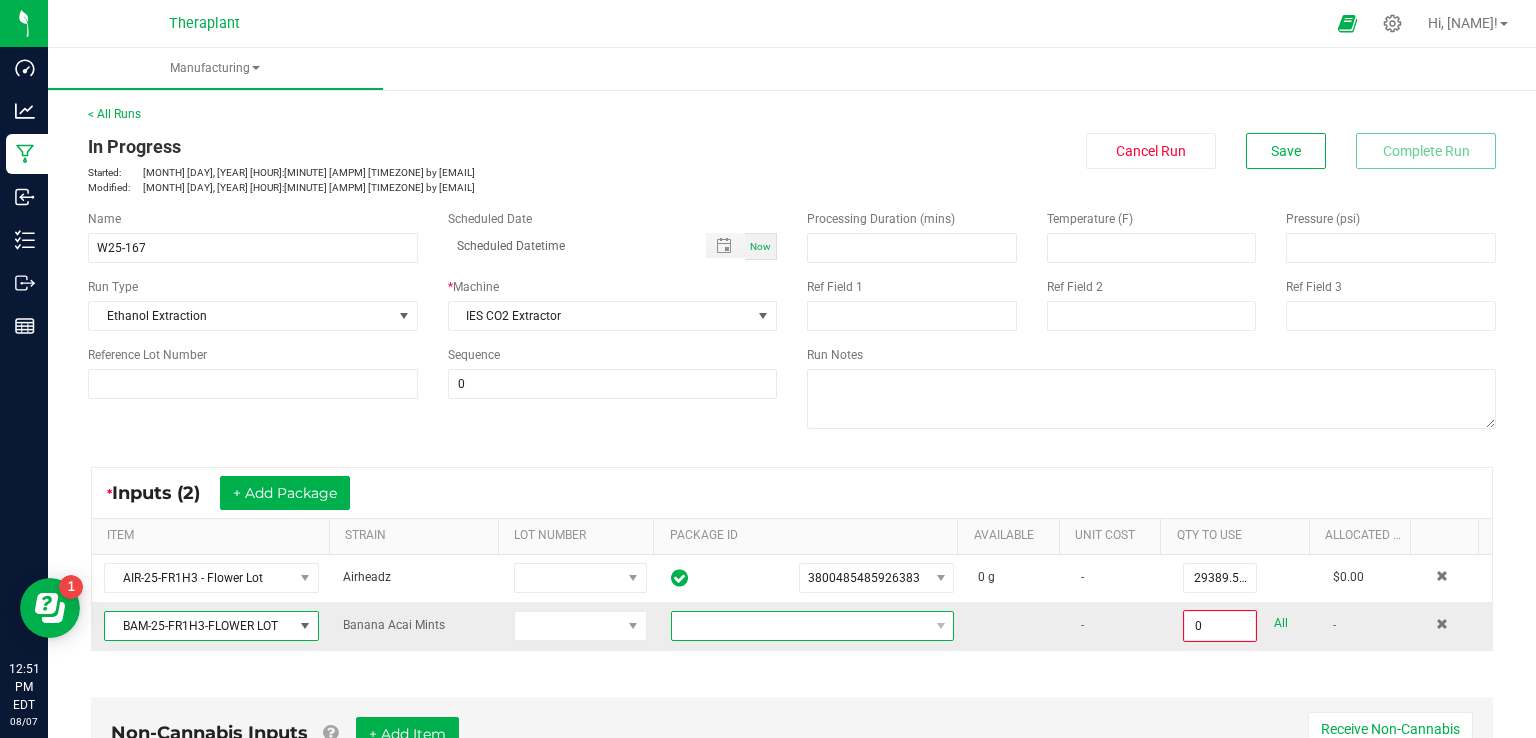 click at bounding box center [800, 626] 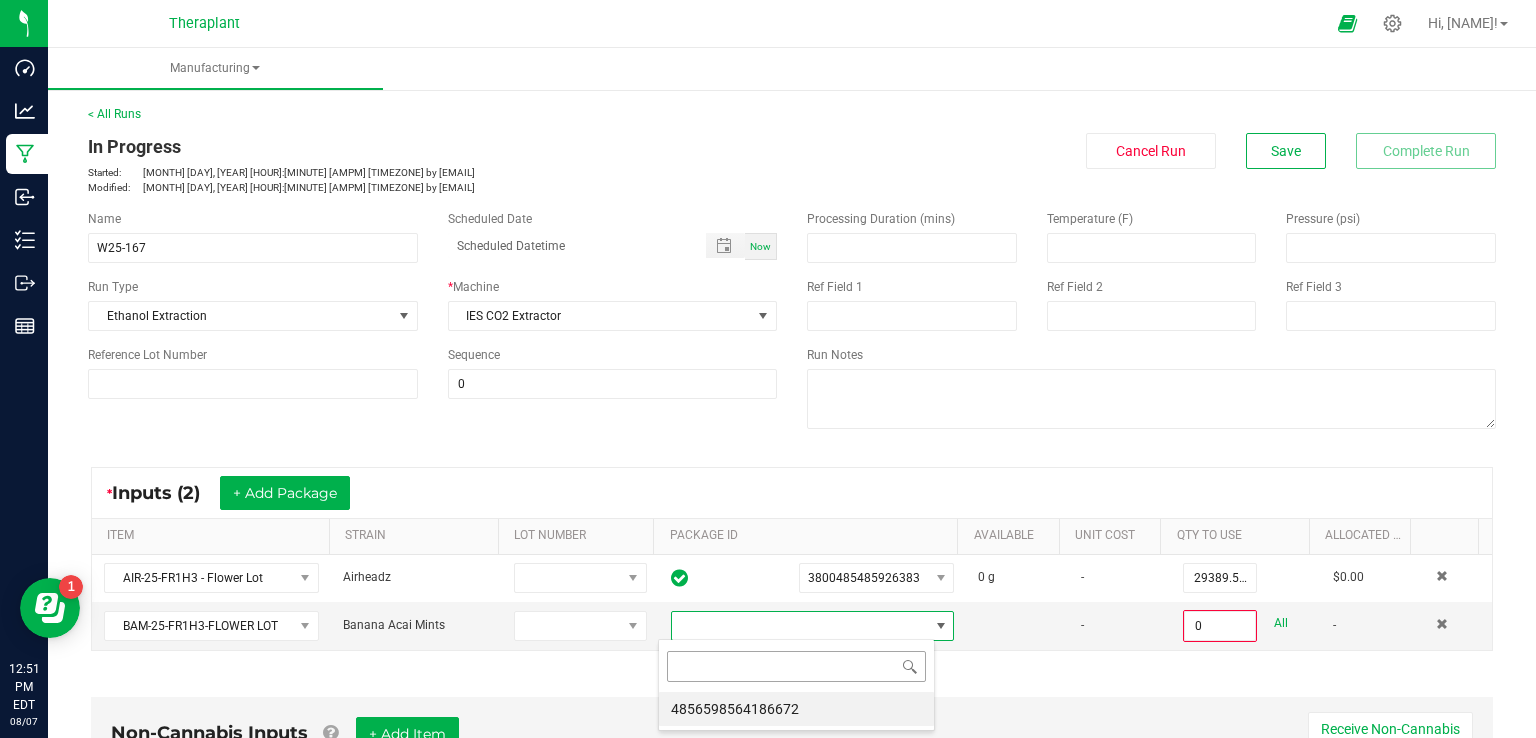 scroll, scrollTop: 99970, scrollLeft: 99723, axis: both 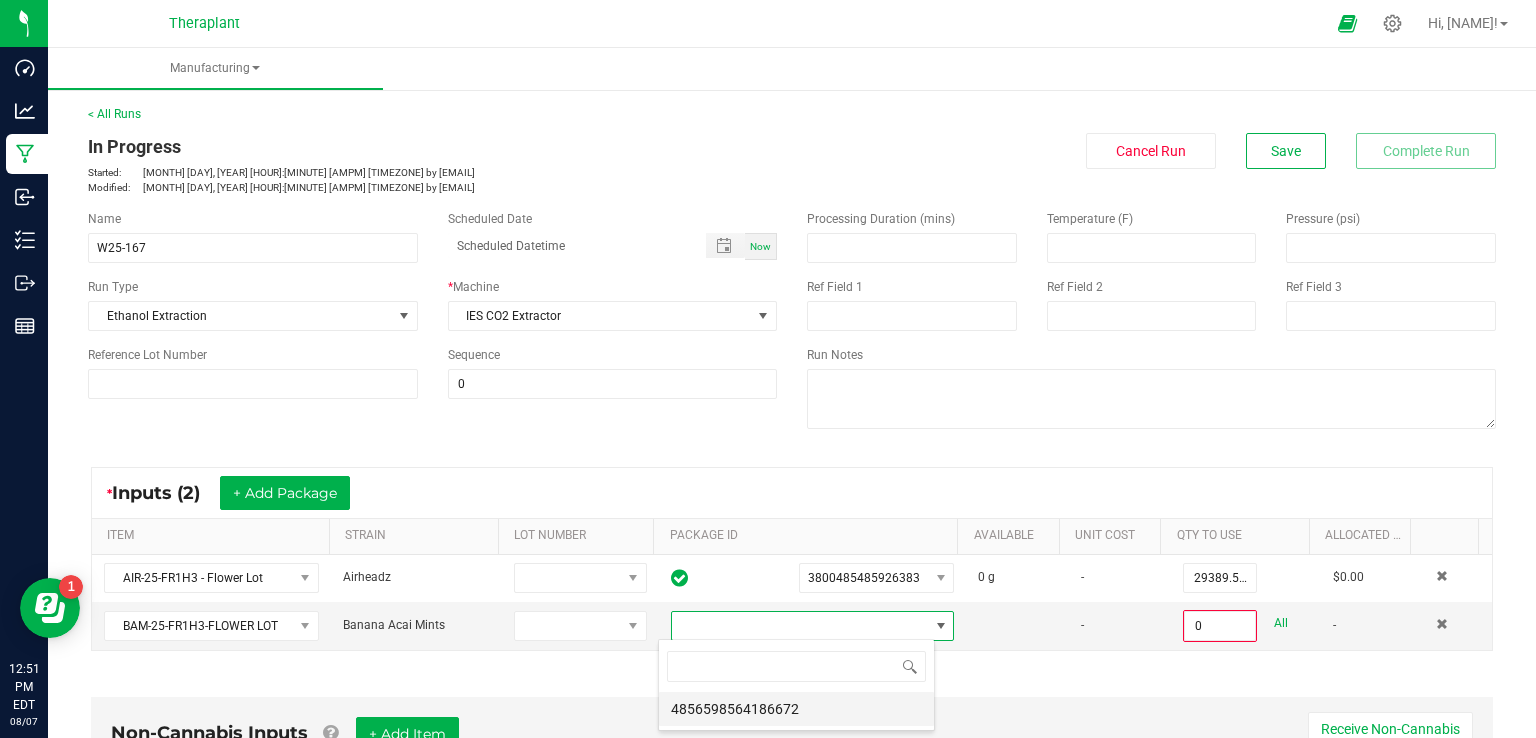click on "4856598564186672" at bounding box center (796, 709) 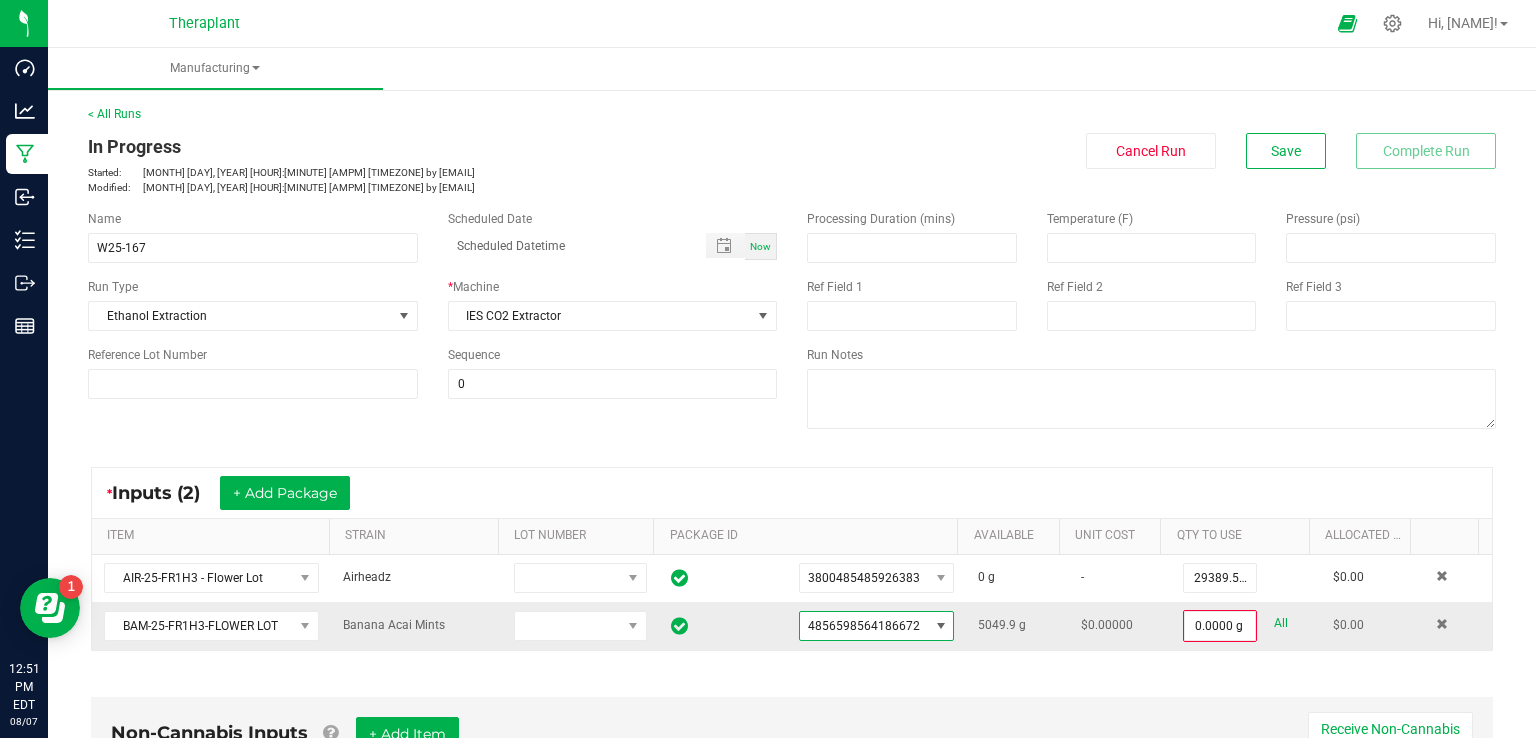 click on "All" at bounding box center (1281, 623) 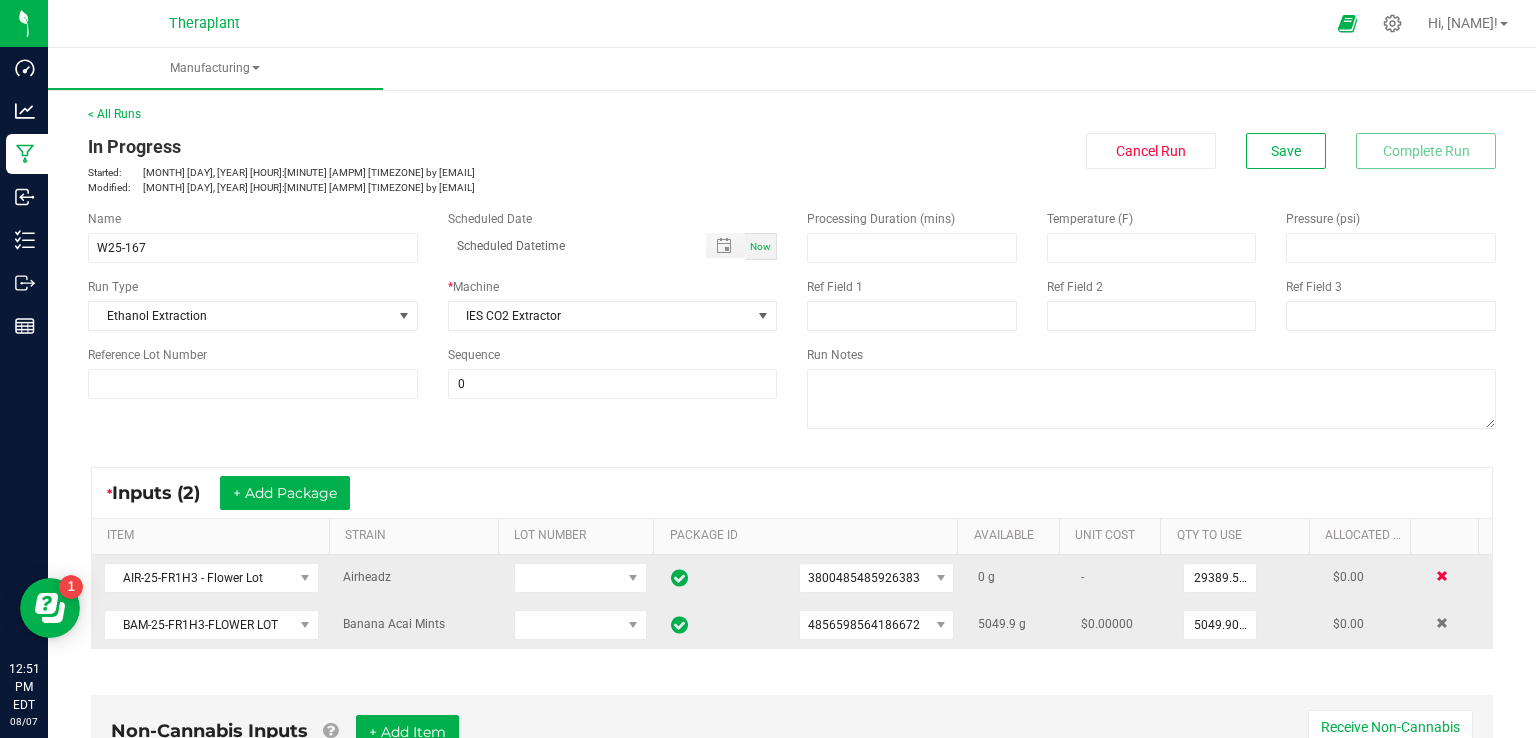 click at bounding box center [1442, 576] 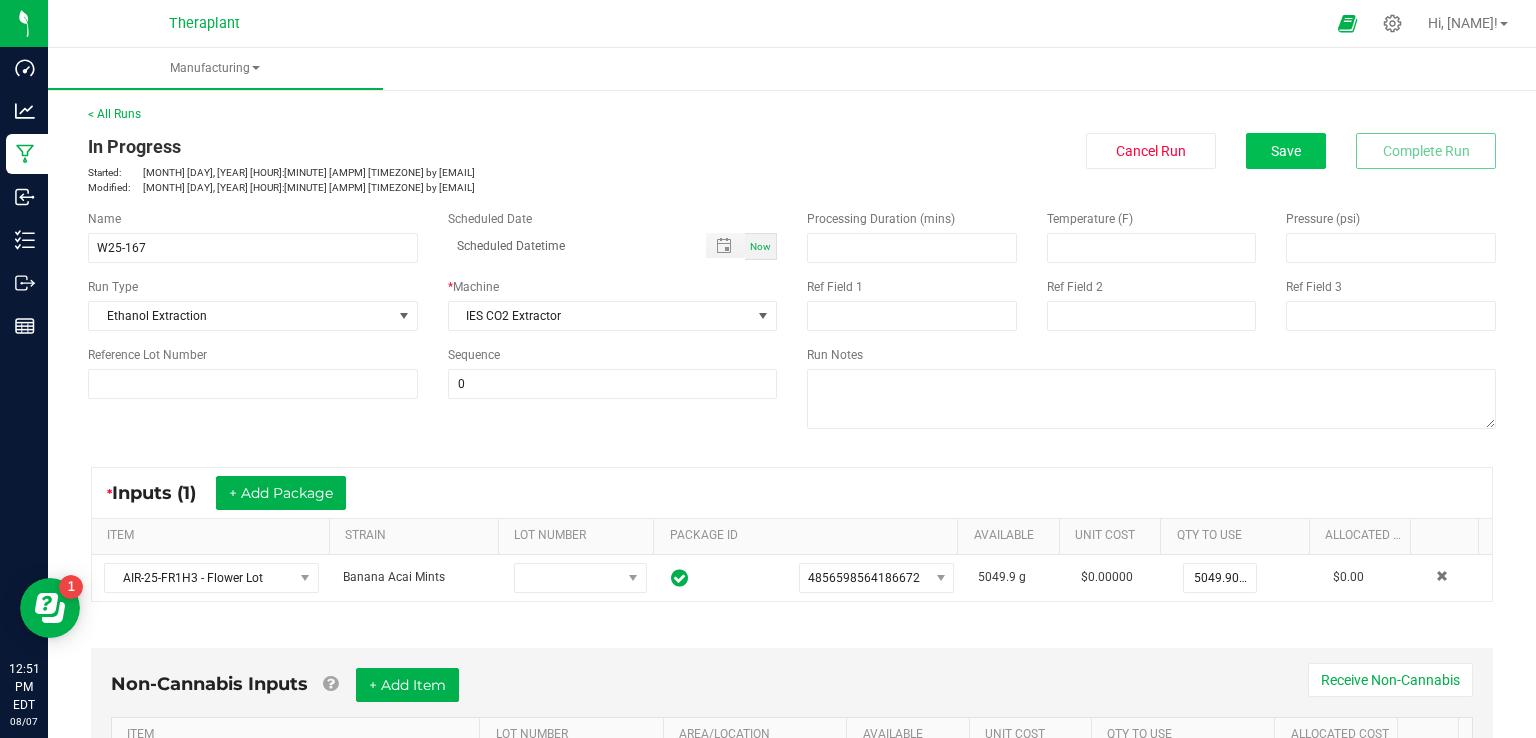 click on "In Progress  Started:  [MONTH] [DAY], [YEAR] [HOUR]:[MINUTE] [AMPM] [TIMEZONE] by [EMAIL]   Modified:   [MONTH] [DAY], [YEAR] [HOUR]:[MINUTE] [AMPM] [TIMEZONE] by [EMAIL]   Cancel Run   Save   Complete Run" at bounding box center (792, 164) 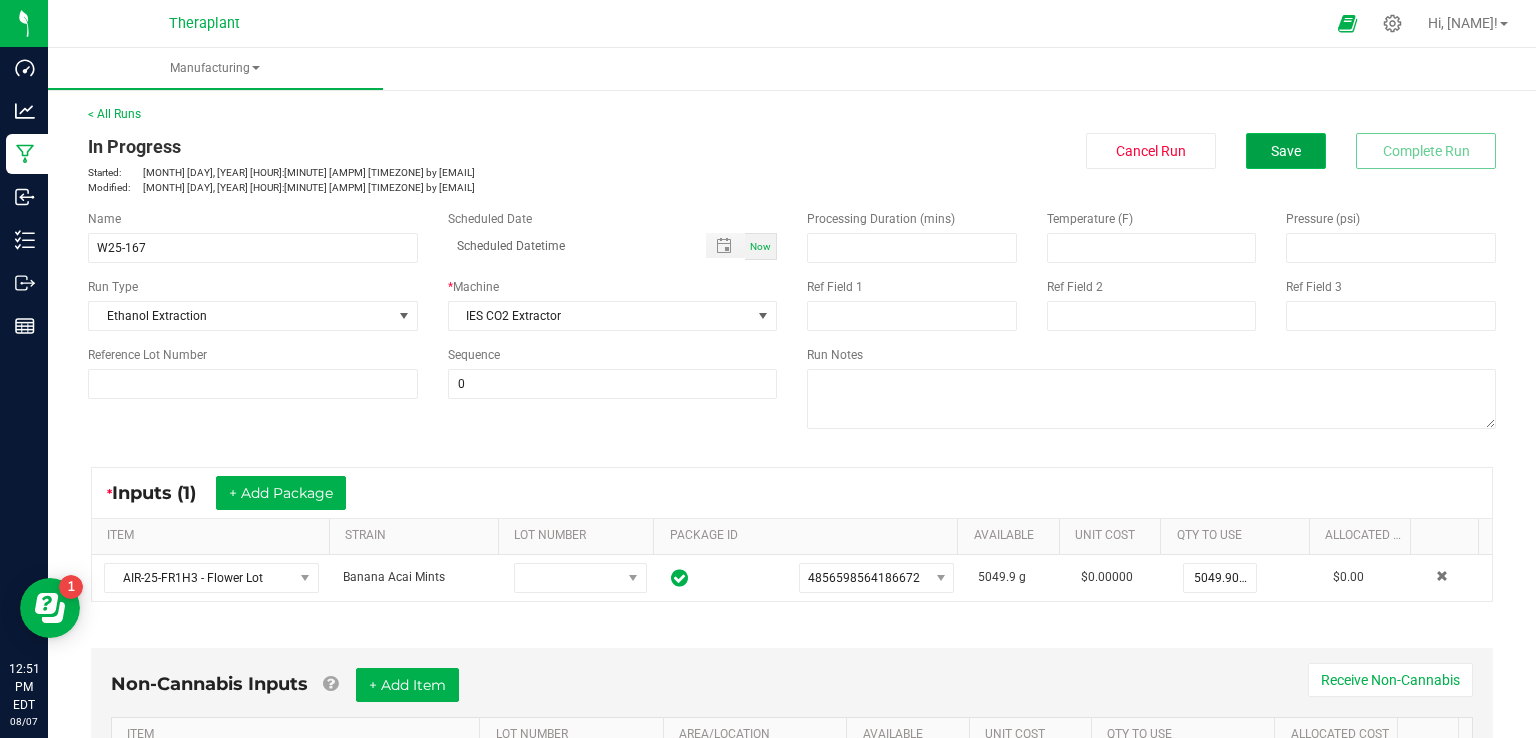 click on "Save" at bounding box center [1286, 151] 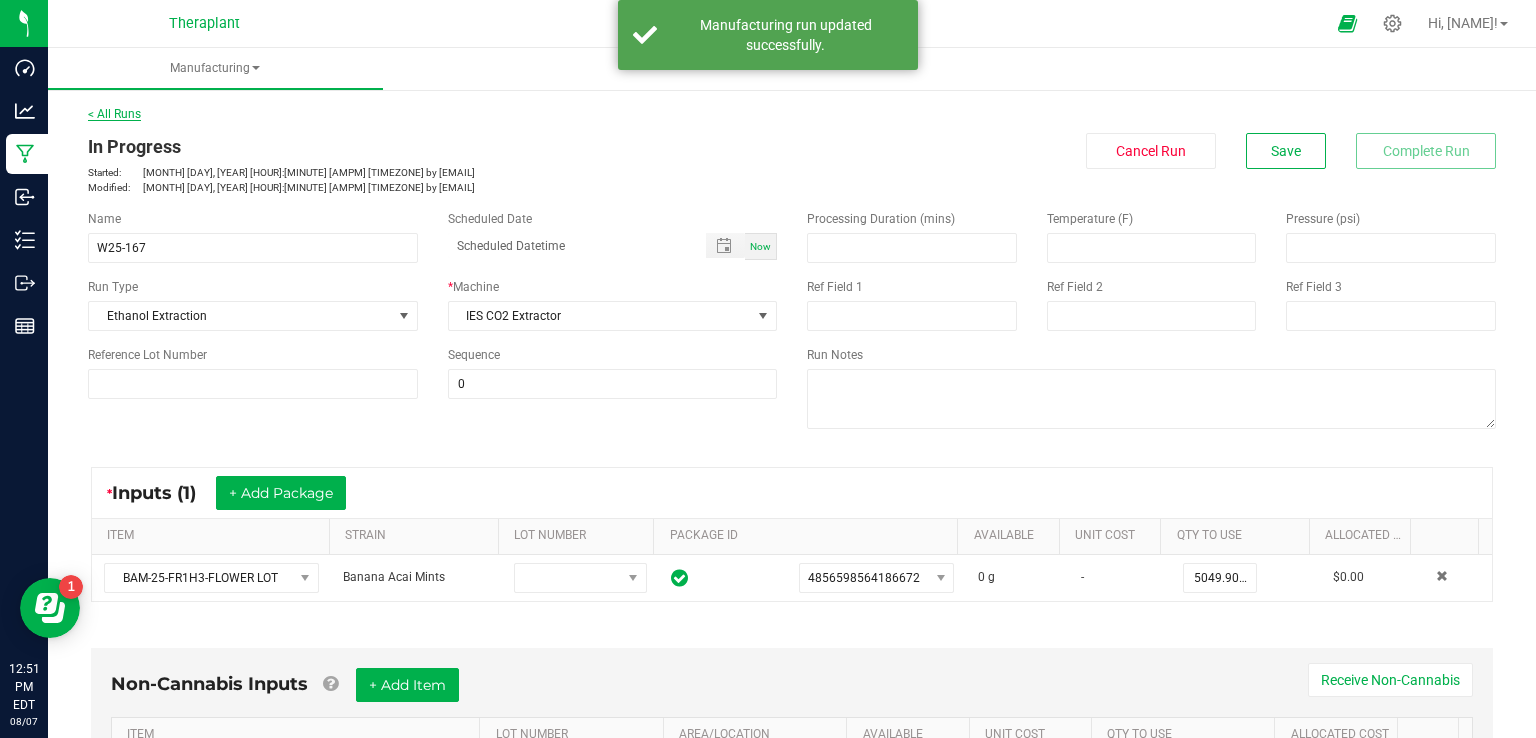 click on "< All Runs" at bounding box center [114, 114] 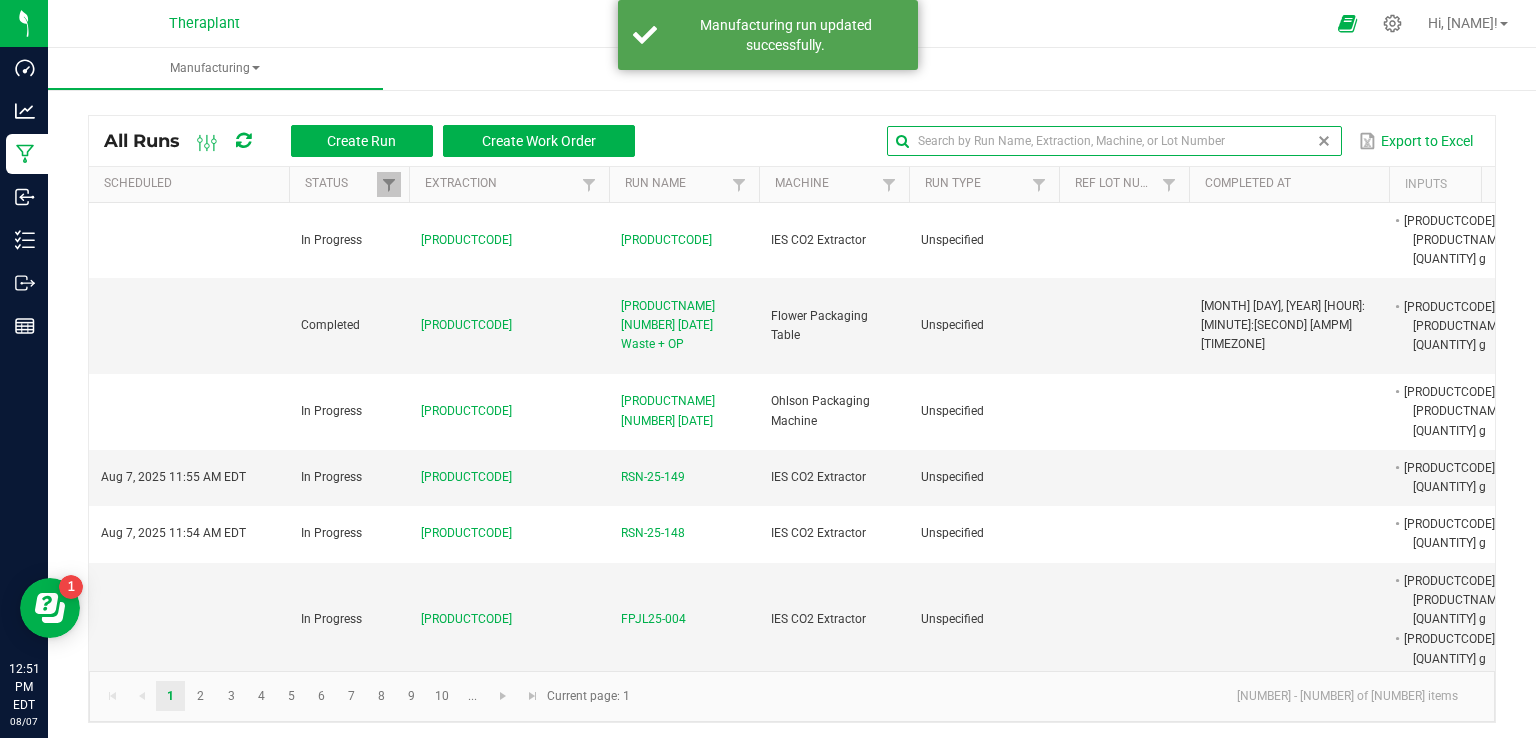 click at bounding box center [1114, 141] 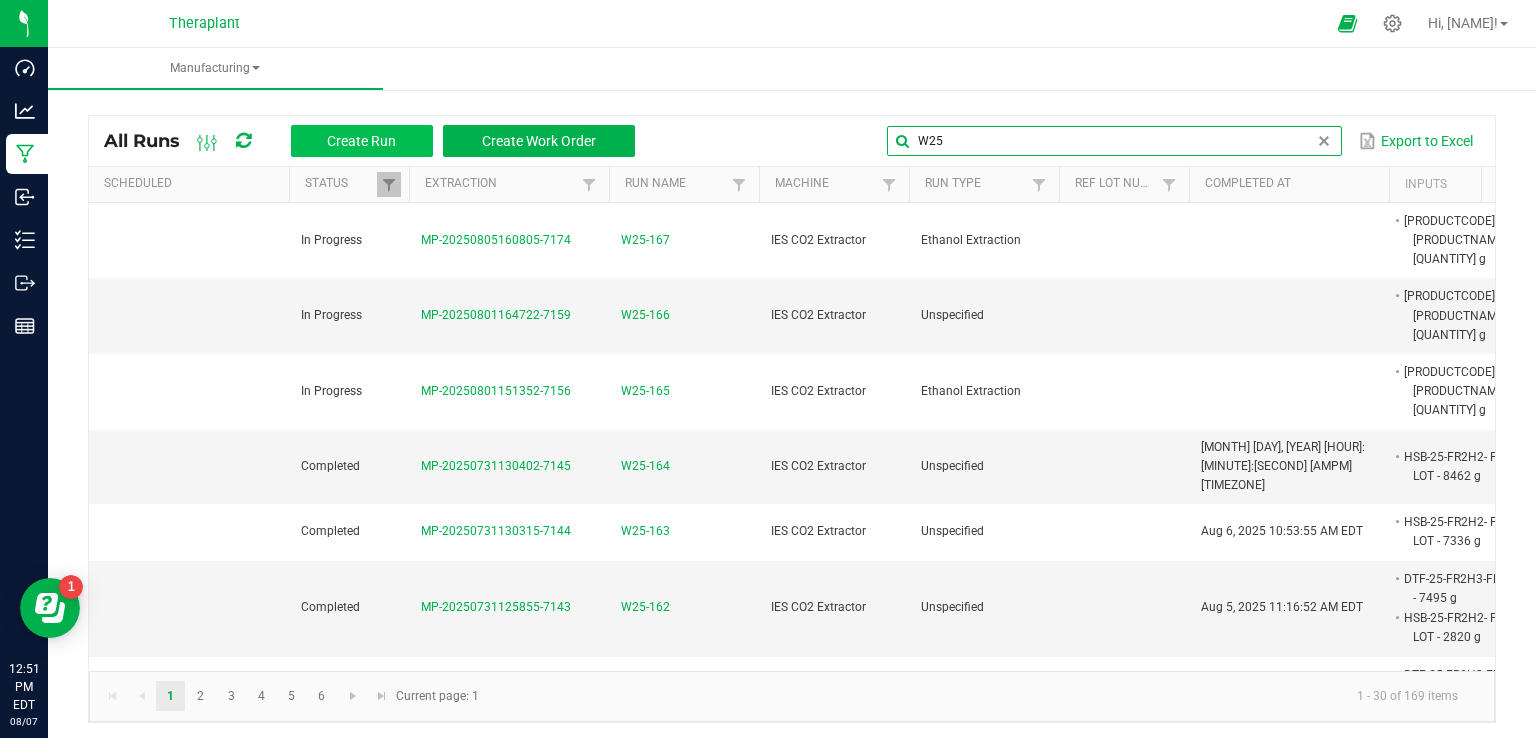 type on "W25" 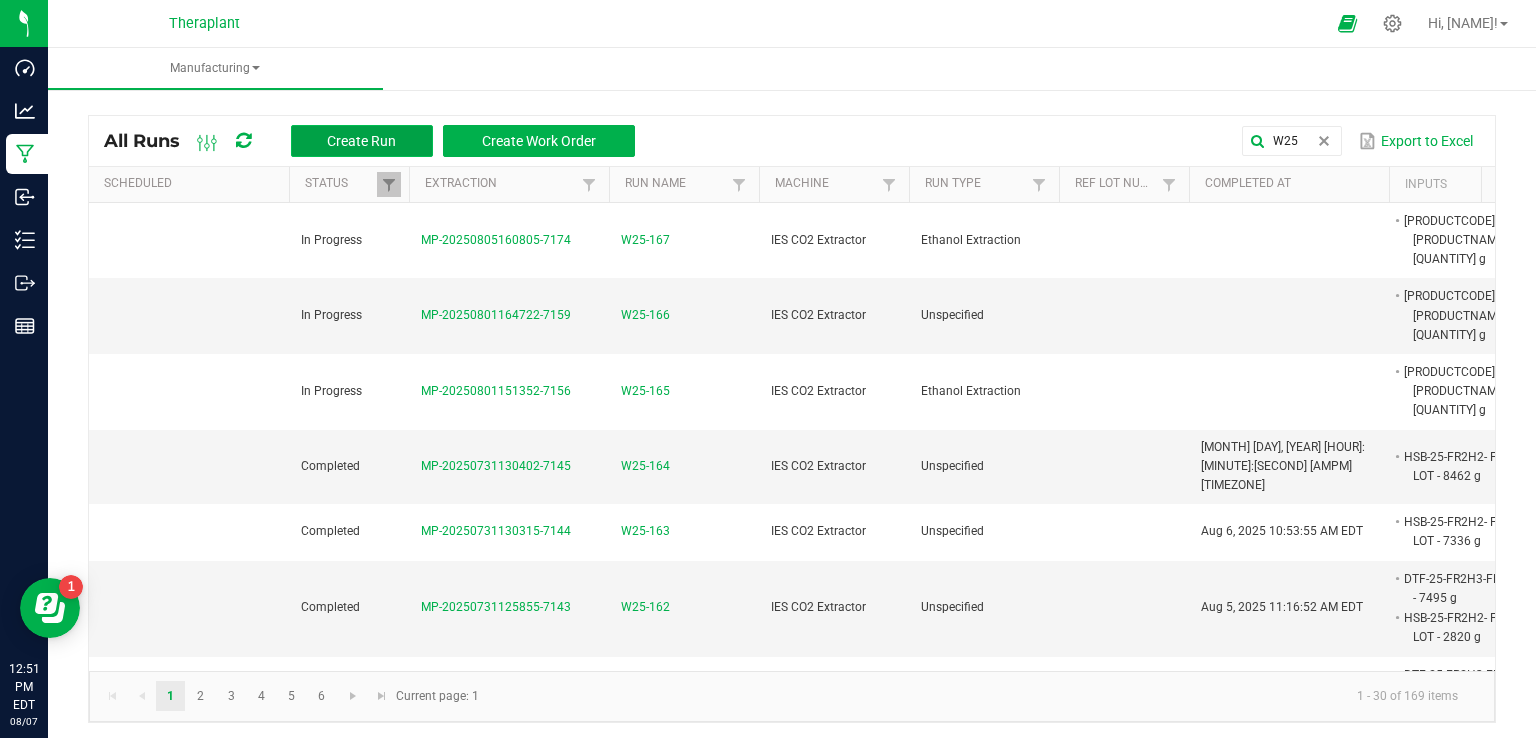 click on "Create Run" at bounding box center (361, 141) 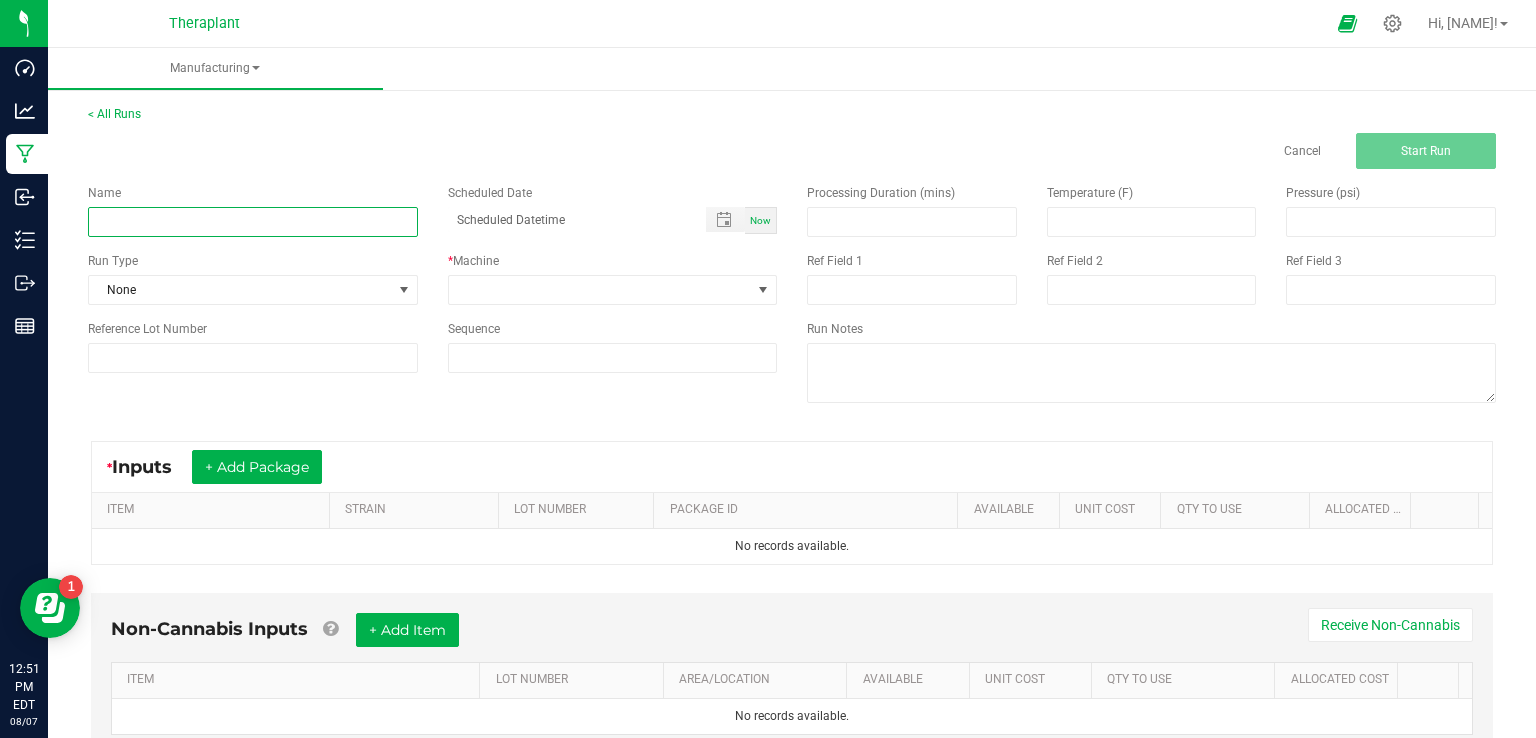 click at bounding box center [253, 222] 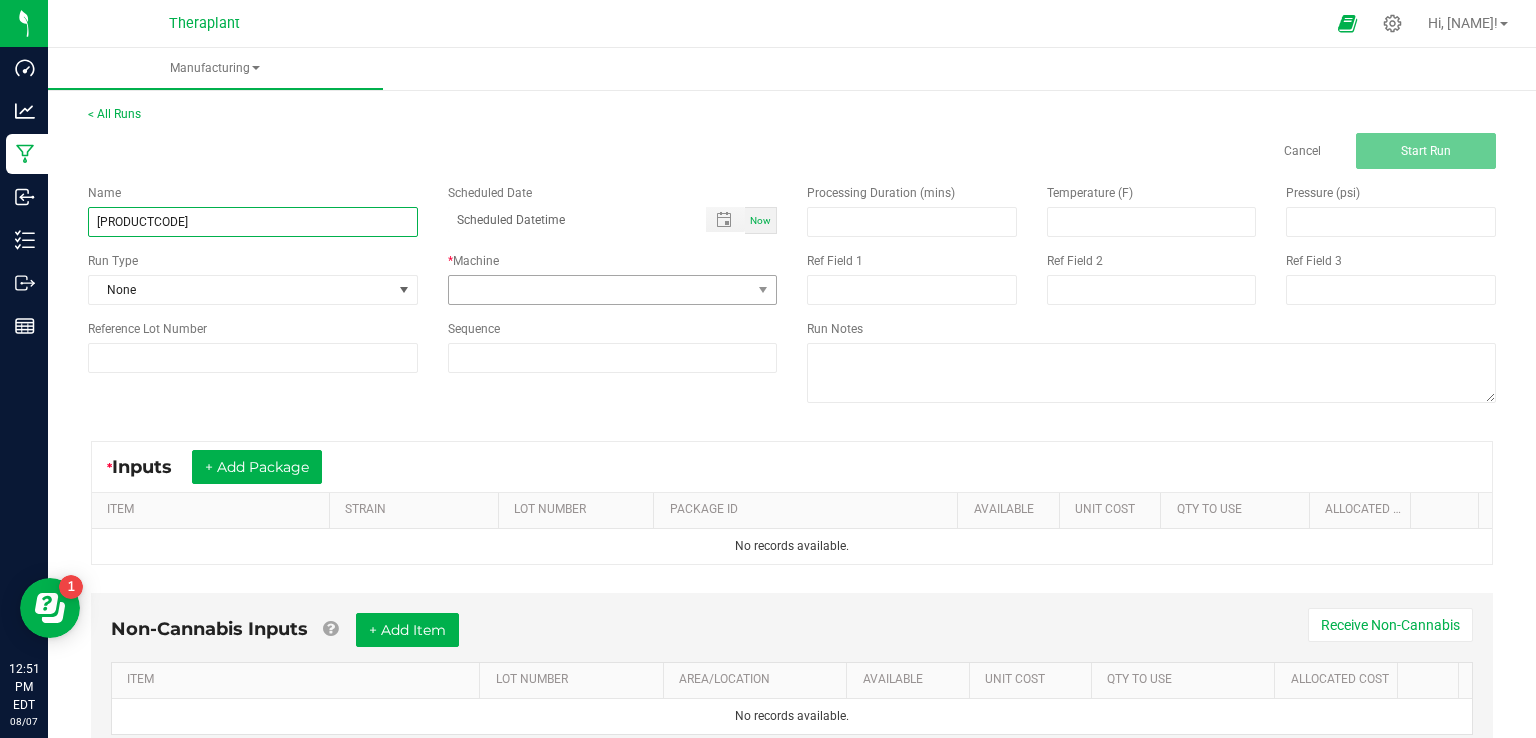 type on "[PRODUCTCODE]" 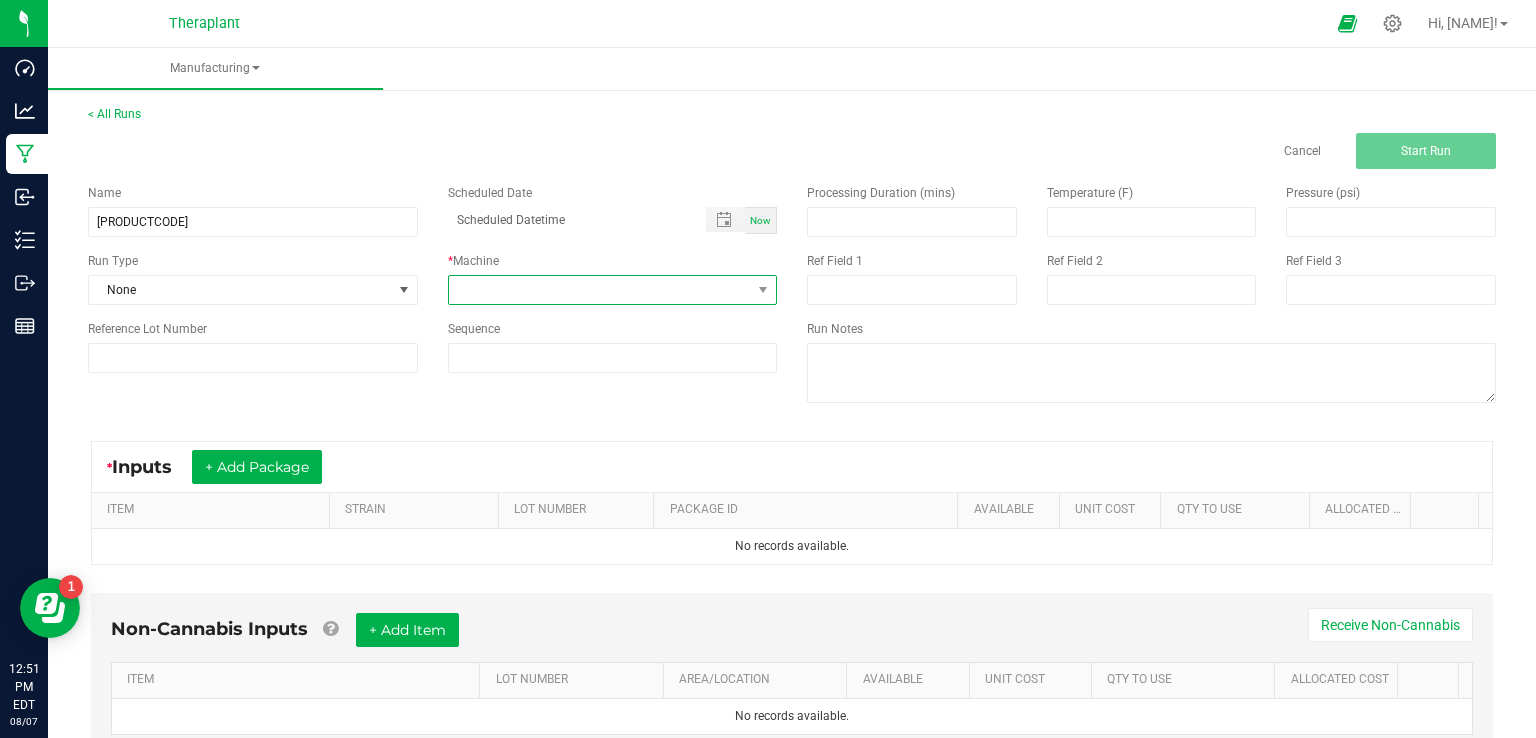 click at bounding box center [600, 290] 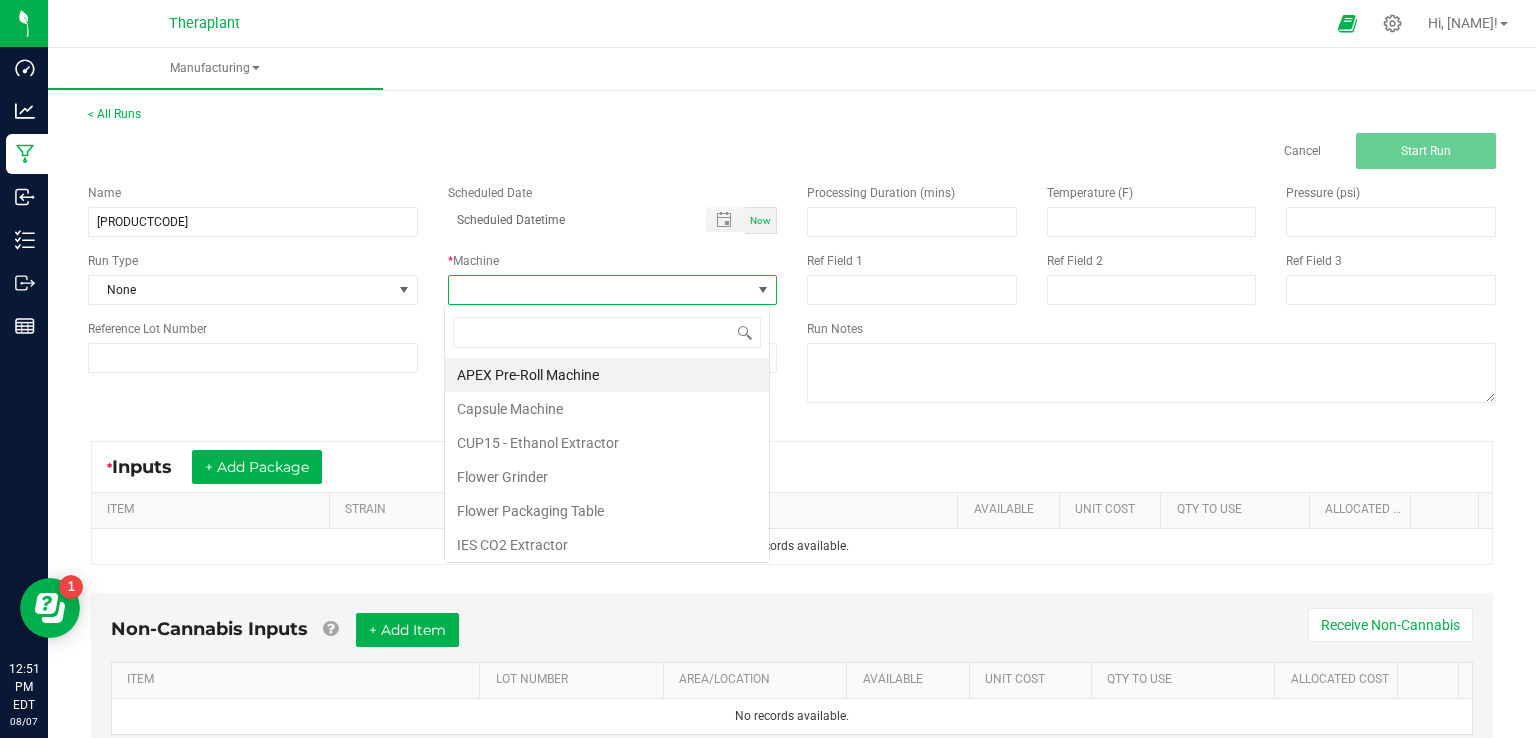 scroll, scrollTop: 99970, scrollLeft: 99674, axis: both 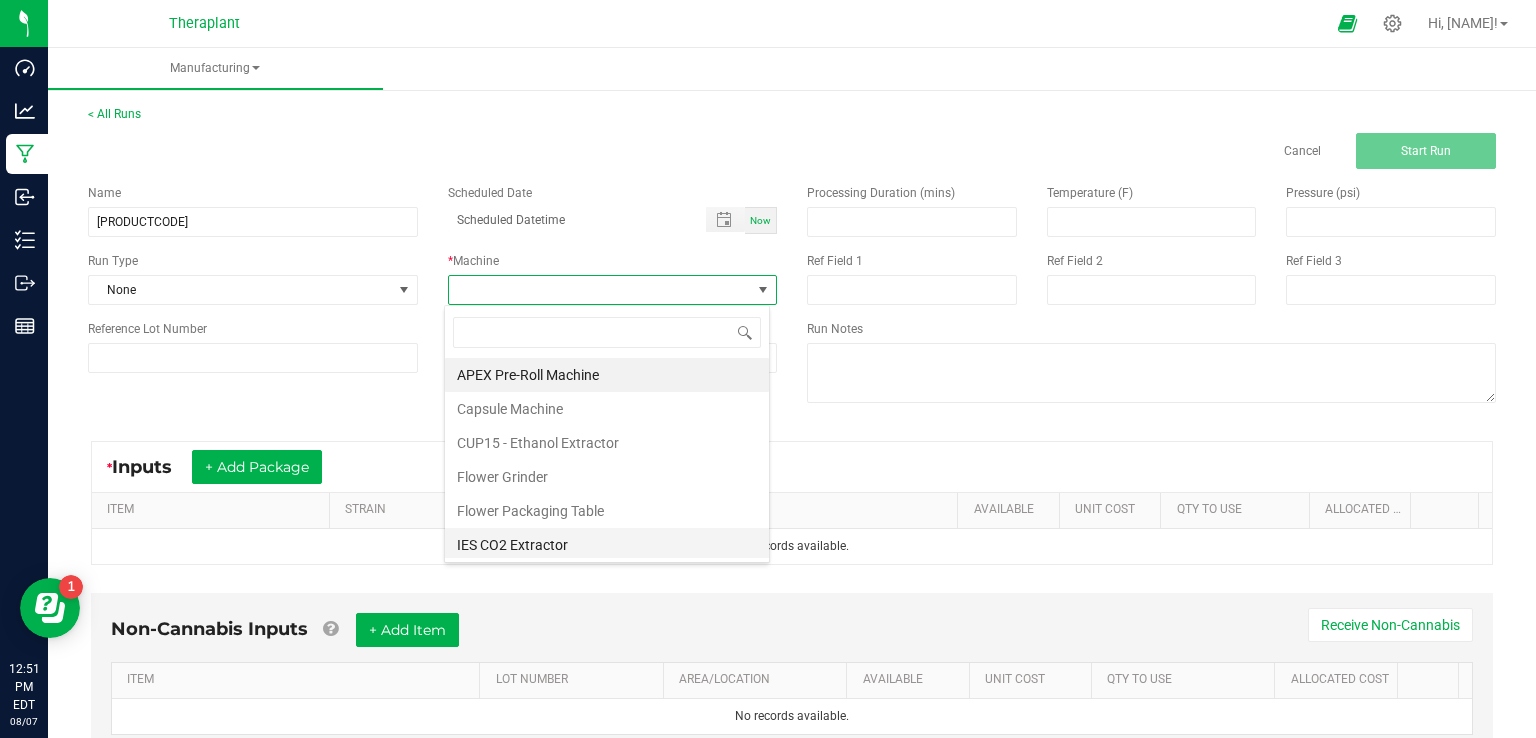 click on "IES CO2 Extractor" at bounding box center (607, 545) 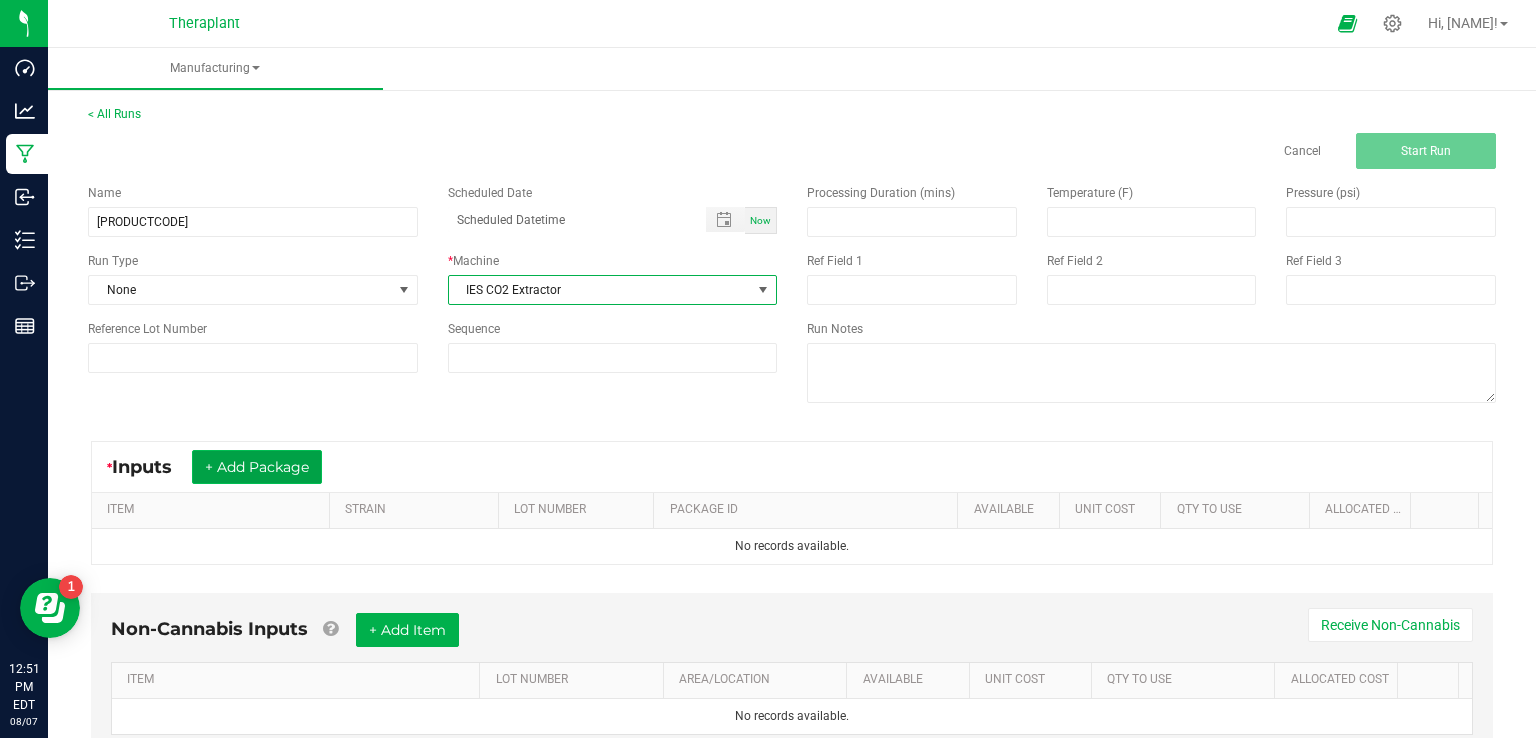 click on "+ Add Package" at bounding box center (257, 467) 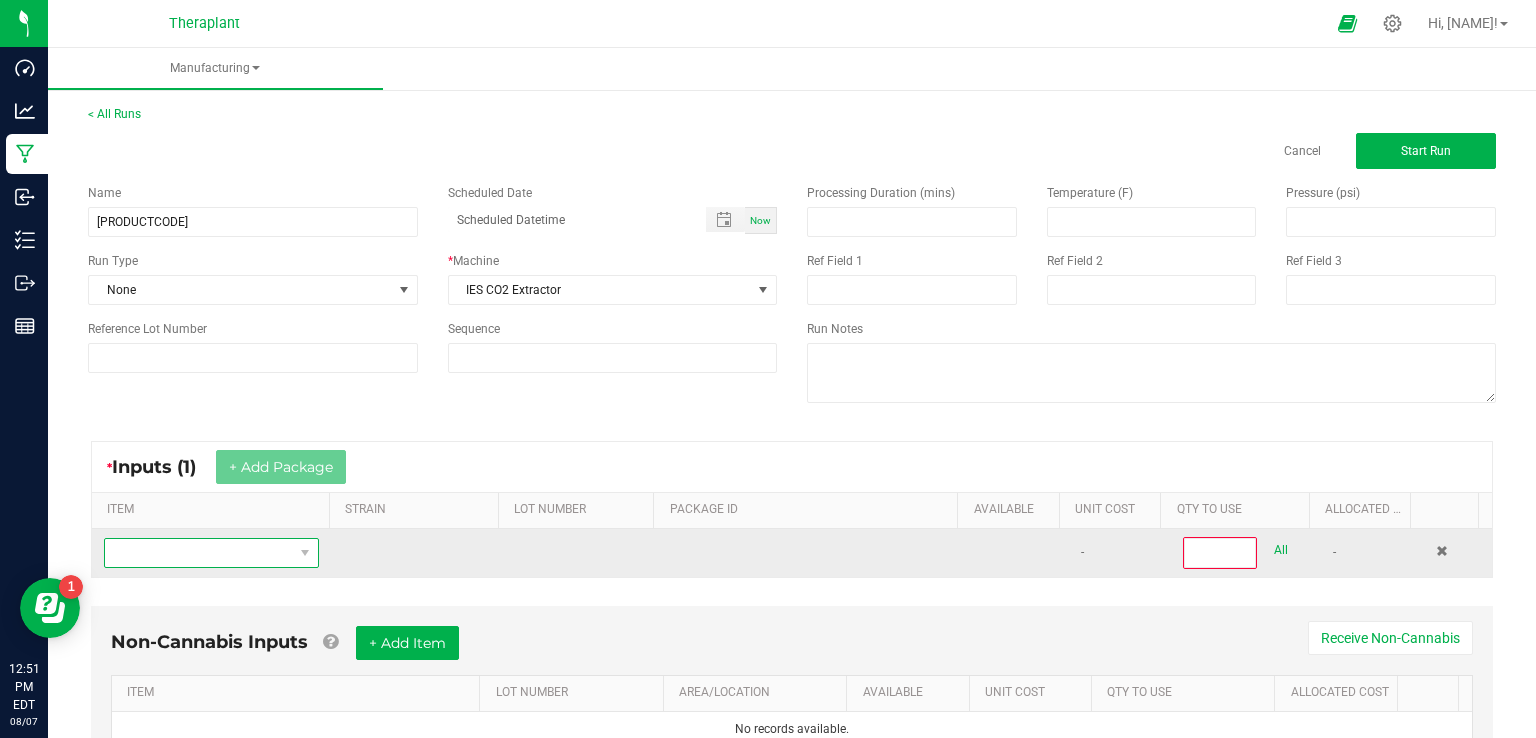 click at bounding box center [199, 553] 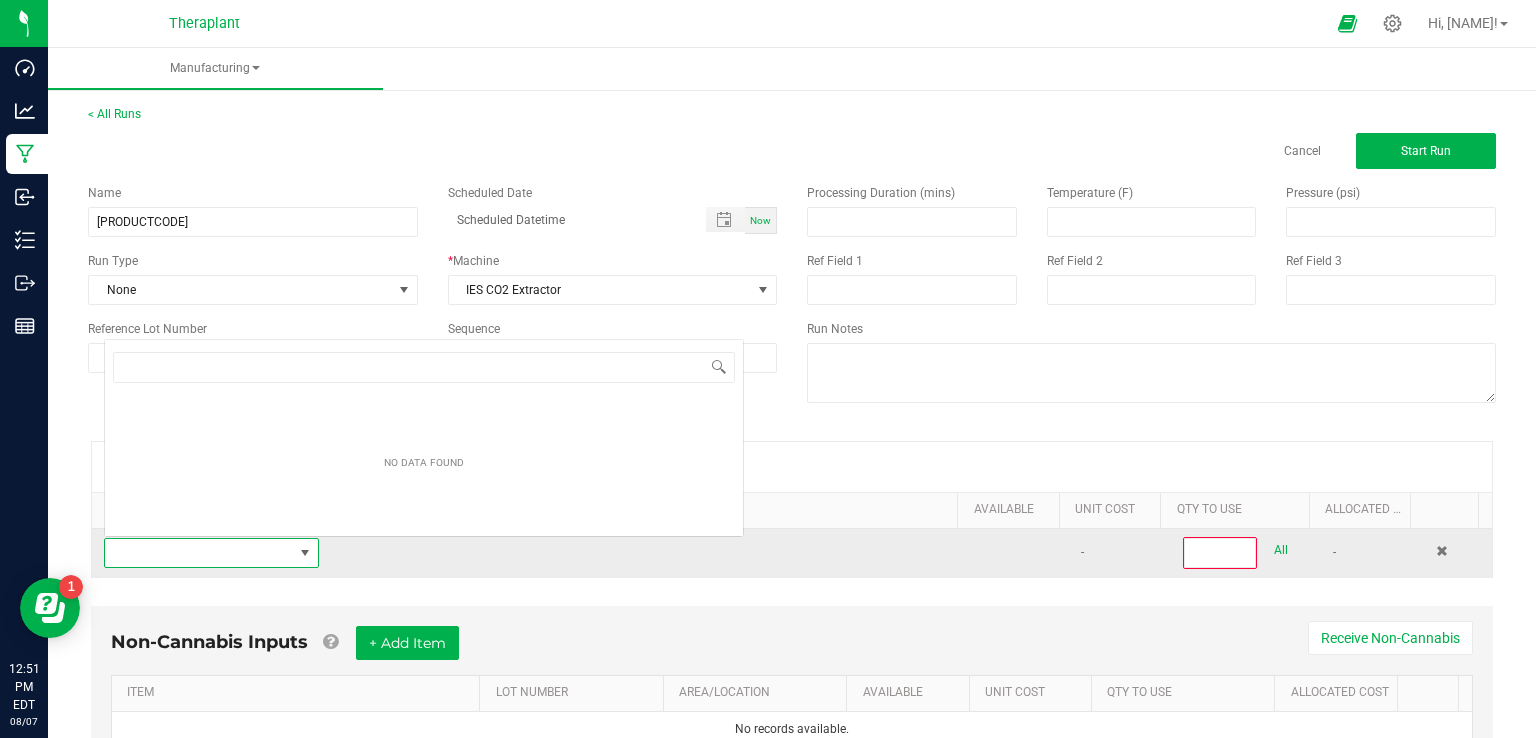 scroll, scrollTop: 0, scrollLeft: 0, axis: both 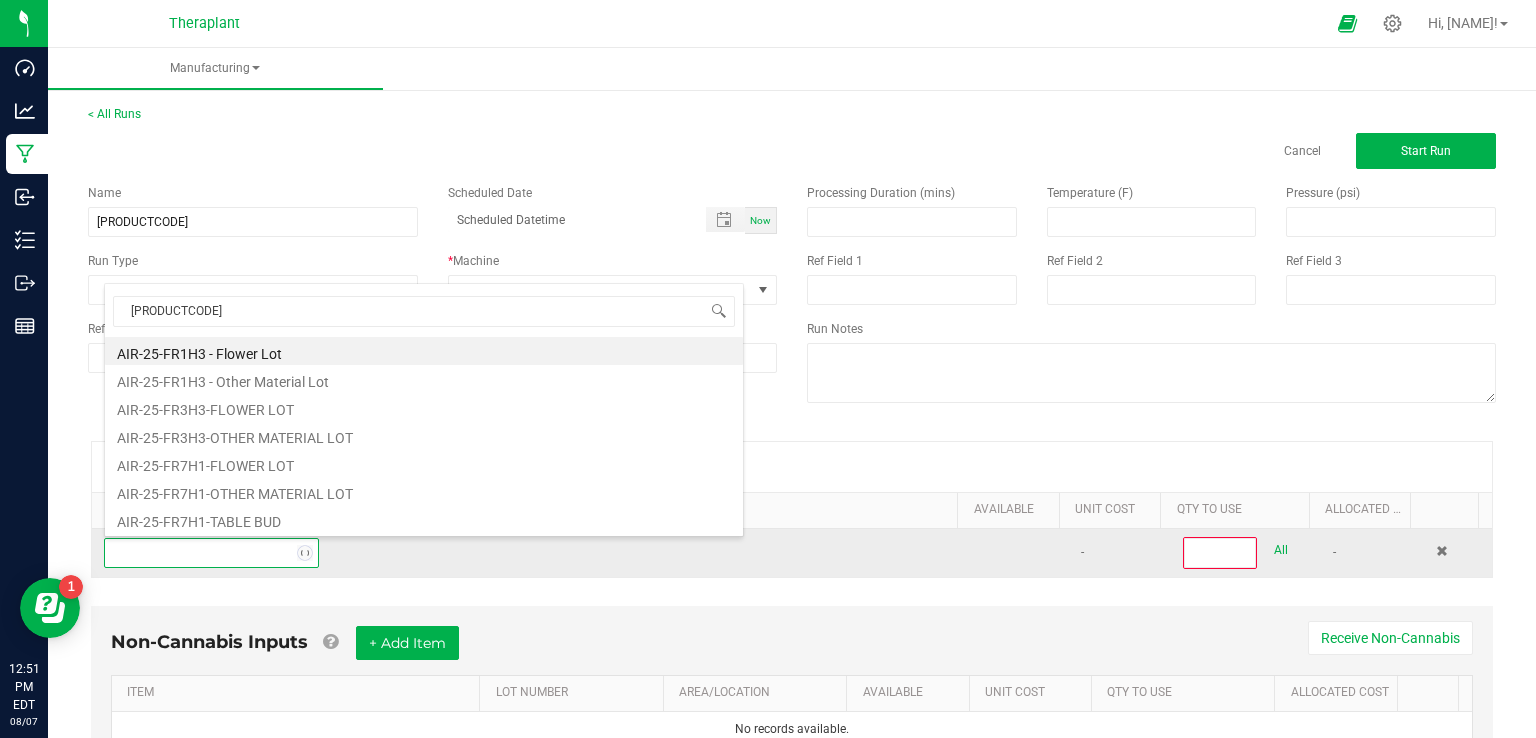 type on "[PRODUCTCODE]" 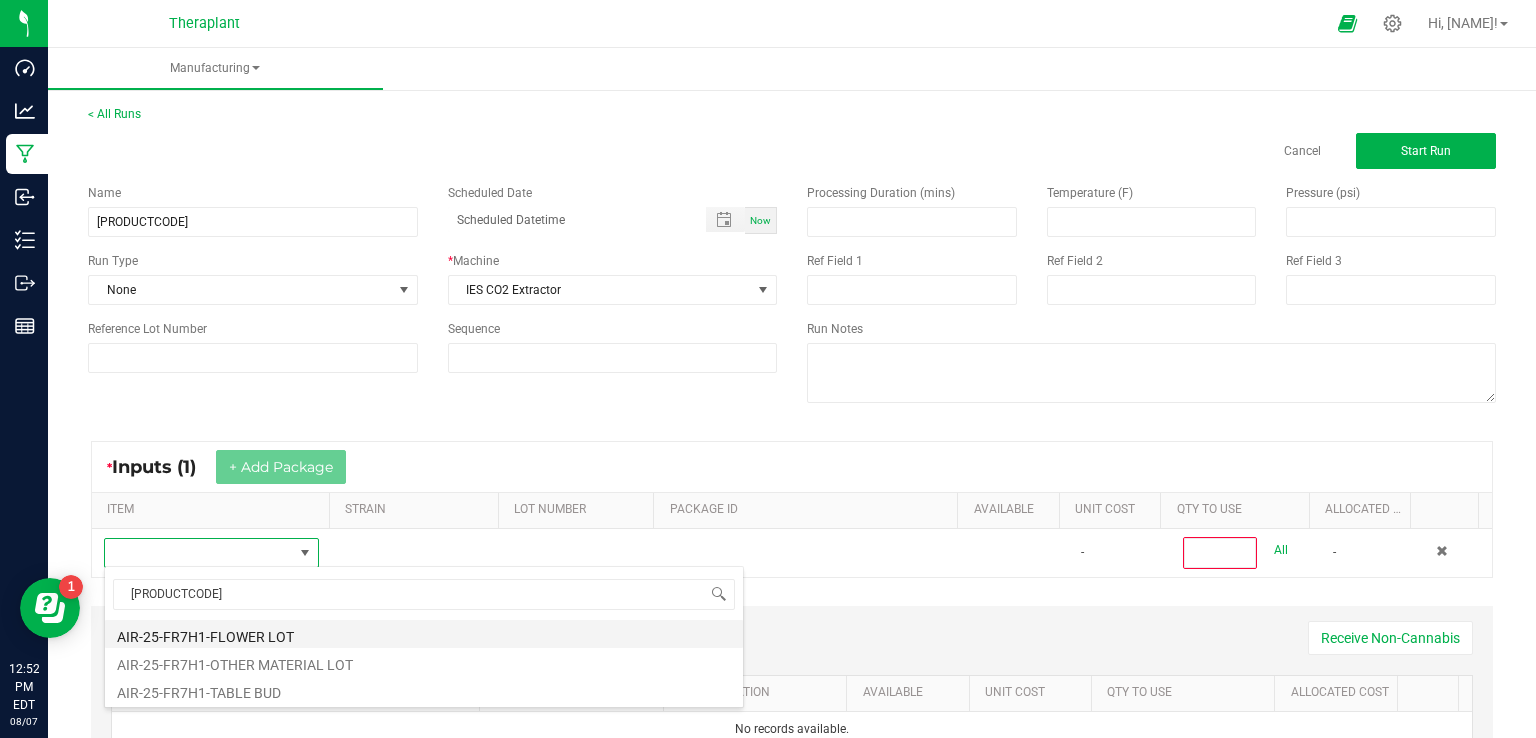click on "AIR-25-FR7H1-FLOWER LOT" at bounding box center [424, 634] 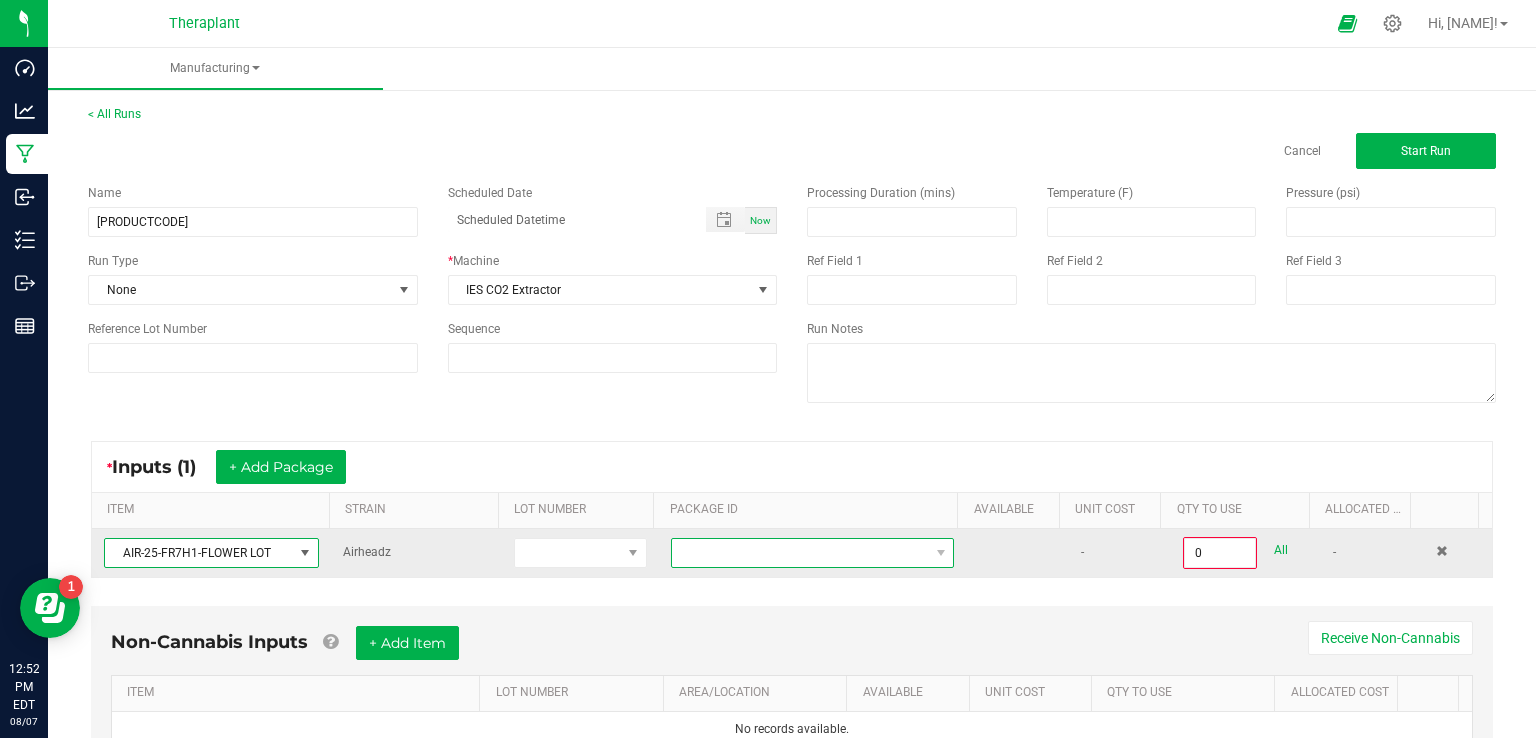 click at bounding box center (800, 553) 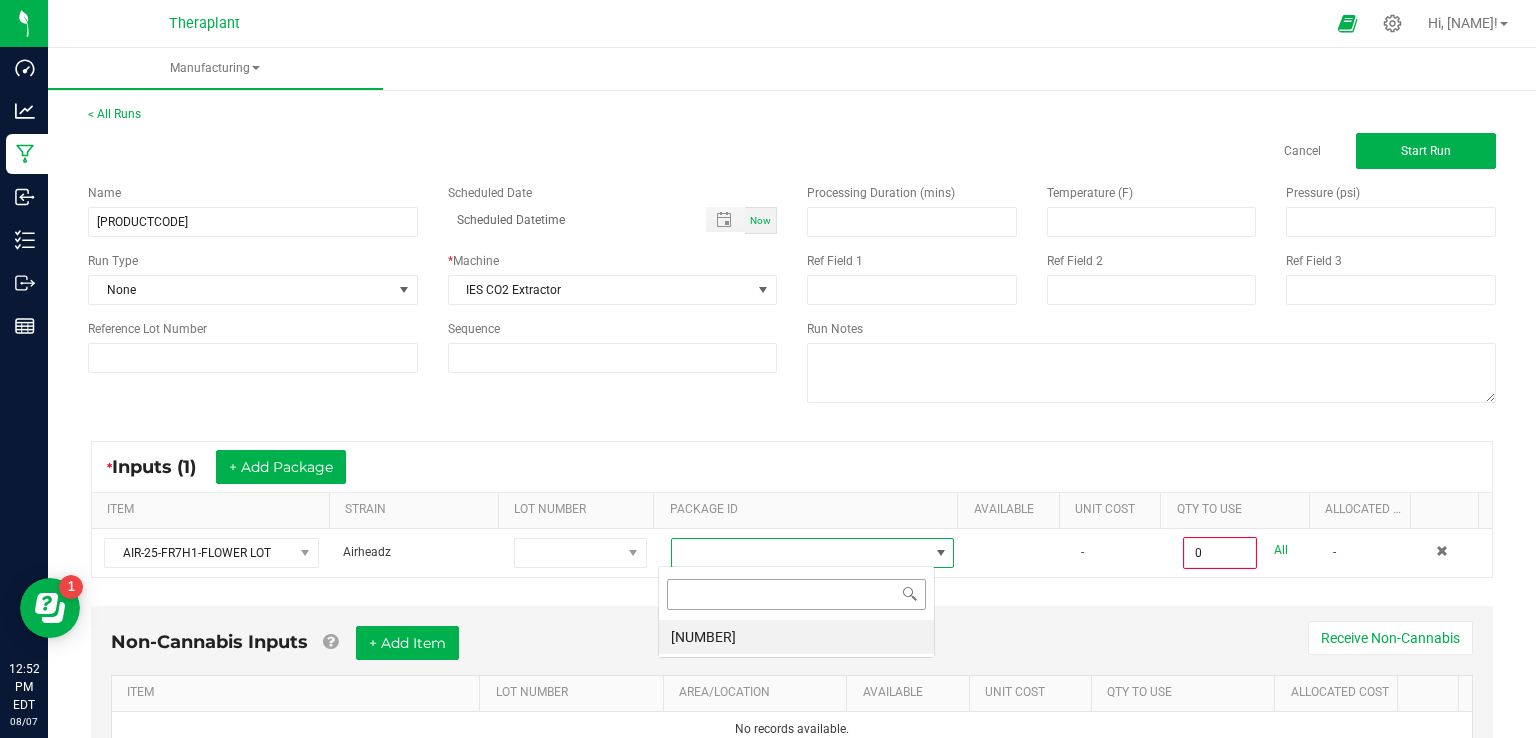 scroll, scrollTop: 99970, scrollLeft: 99723, axis: both 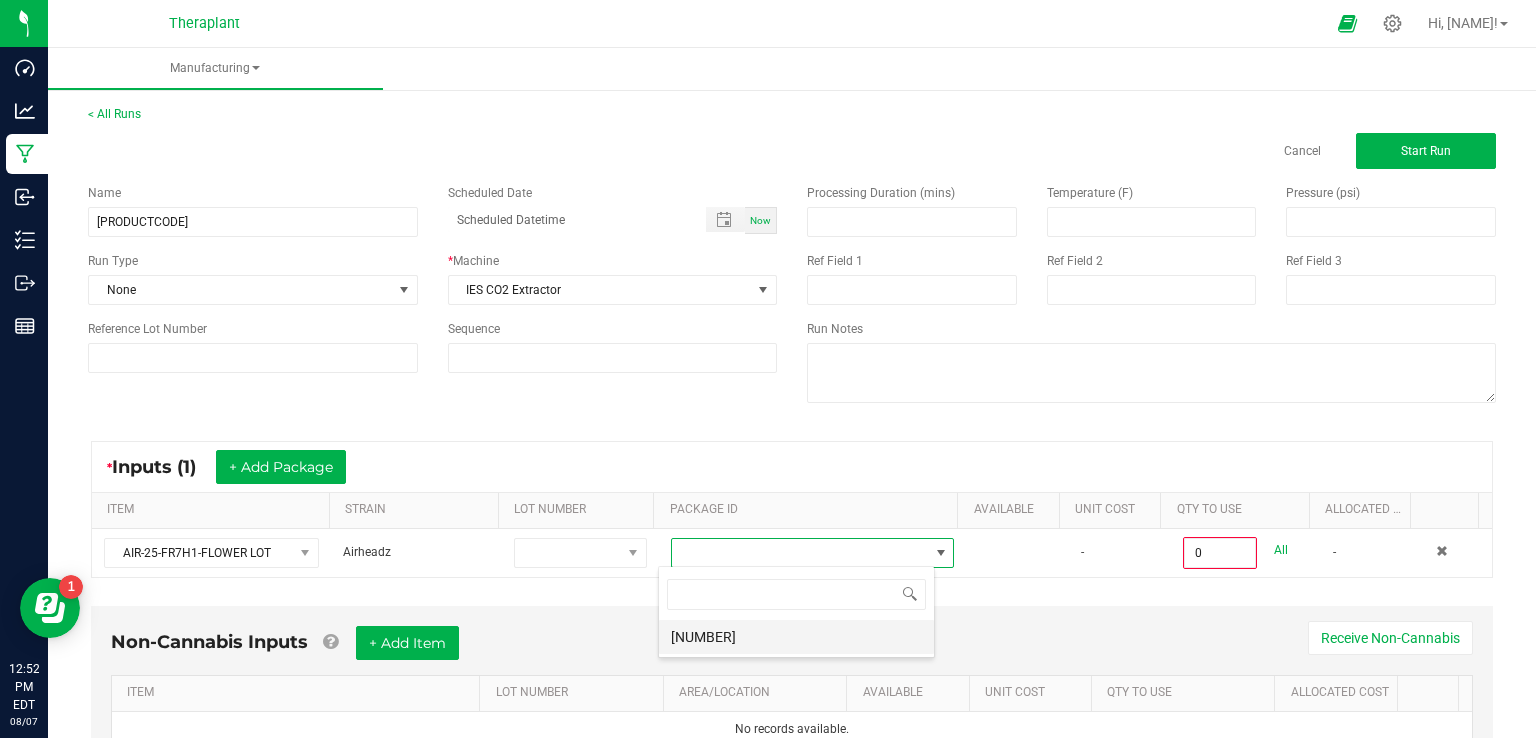 click on "[NUMBER]" at bounding box center [796, 637] 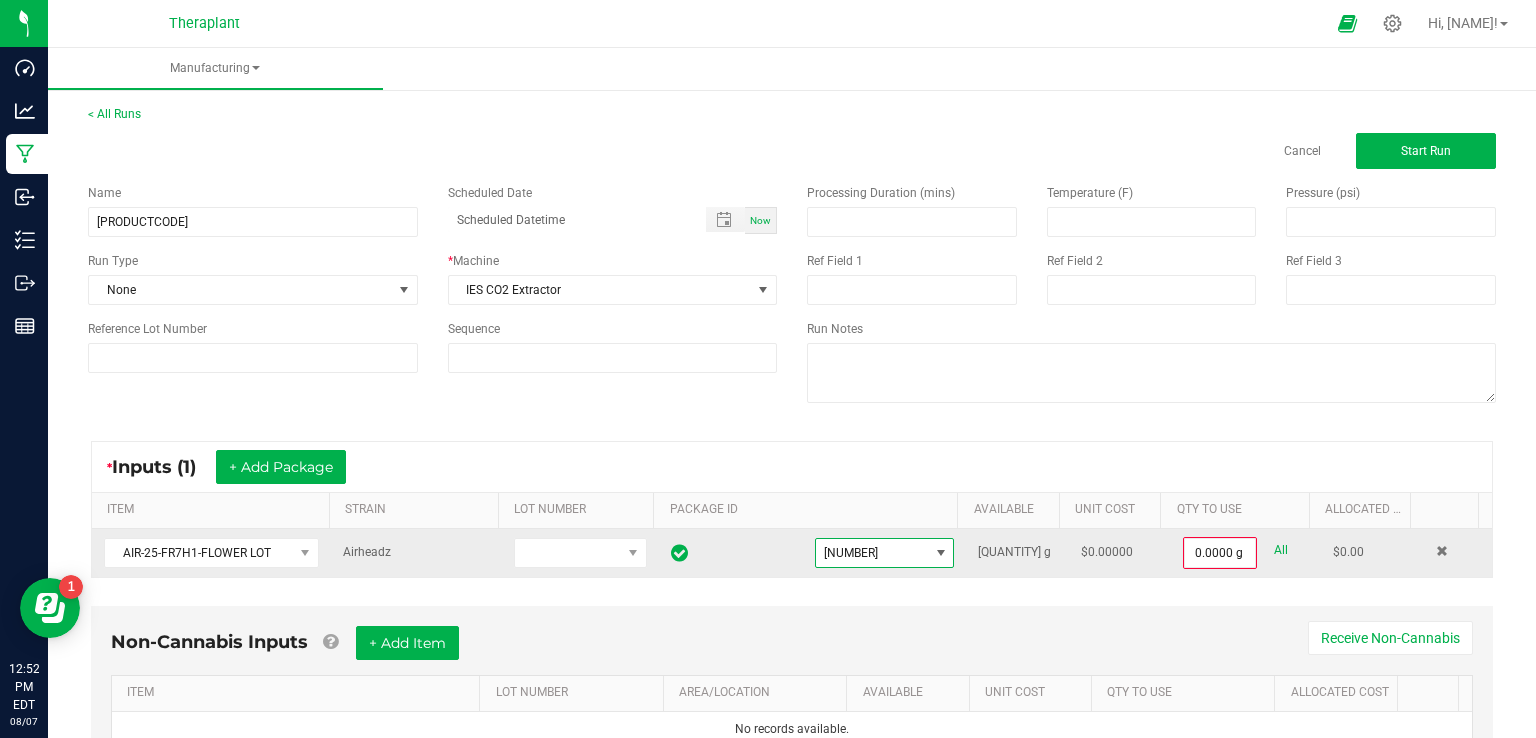 click on "0.0000 g All" at bounding box center (1246, 553) 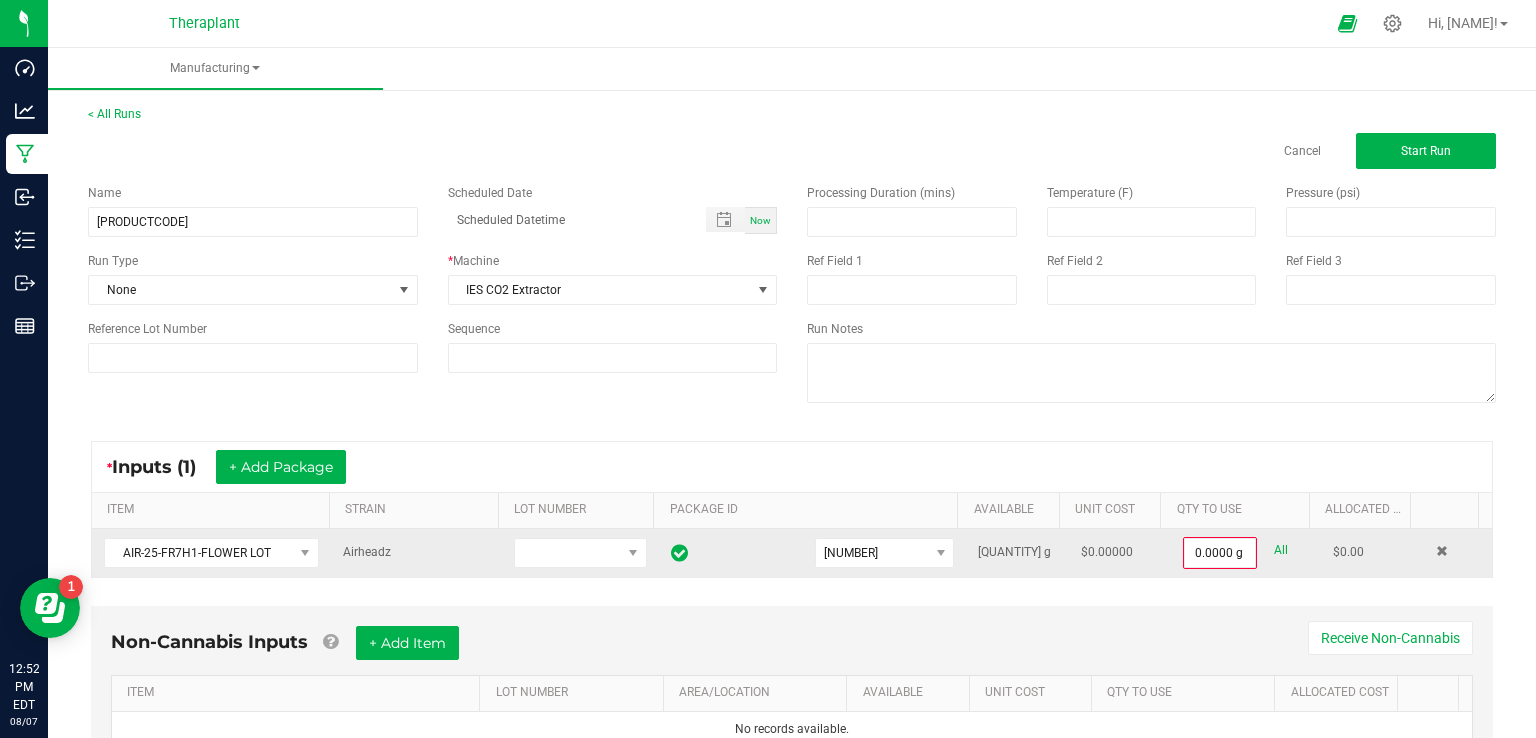 click on "All" at bounding box center [1281, 550] 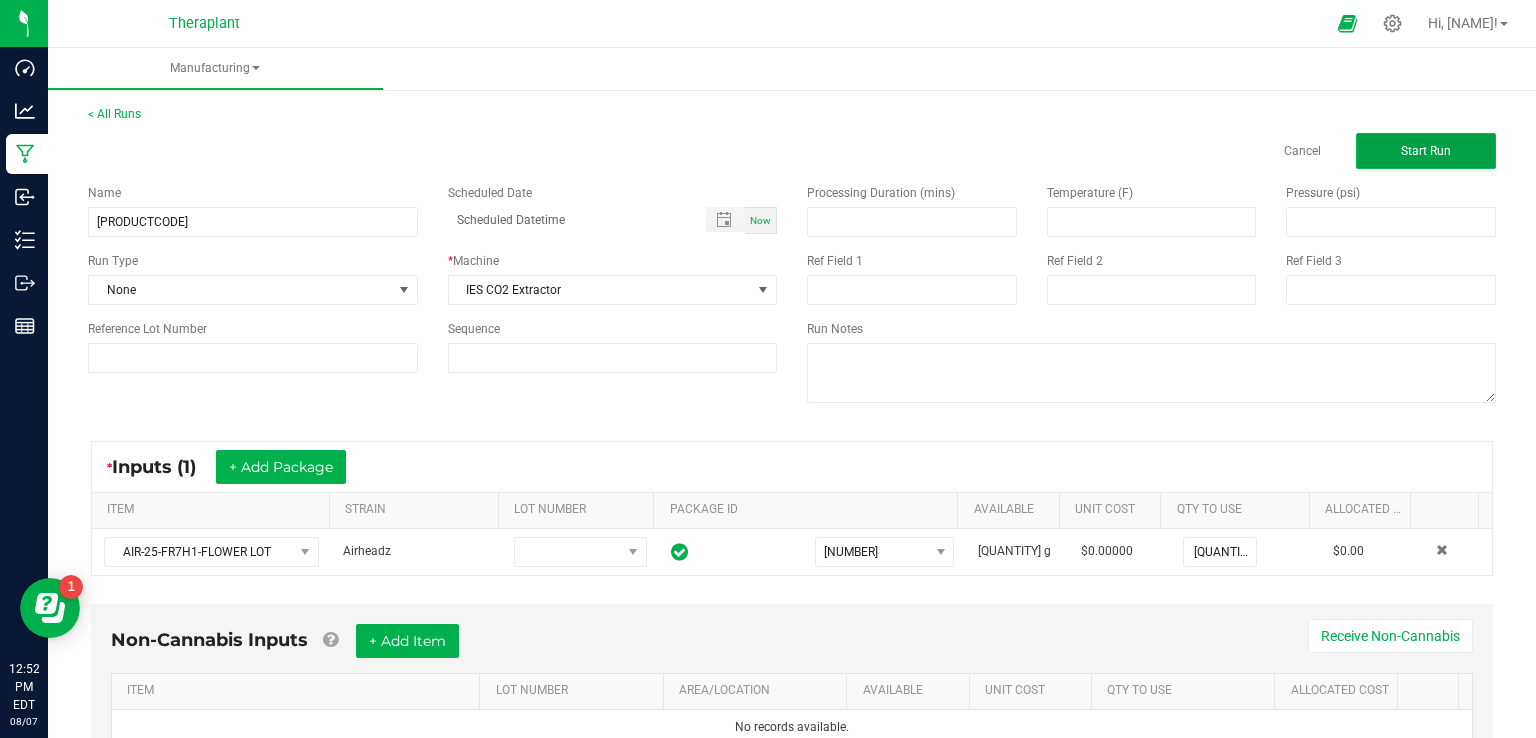 click on "Start Run" 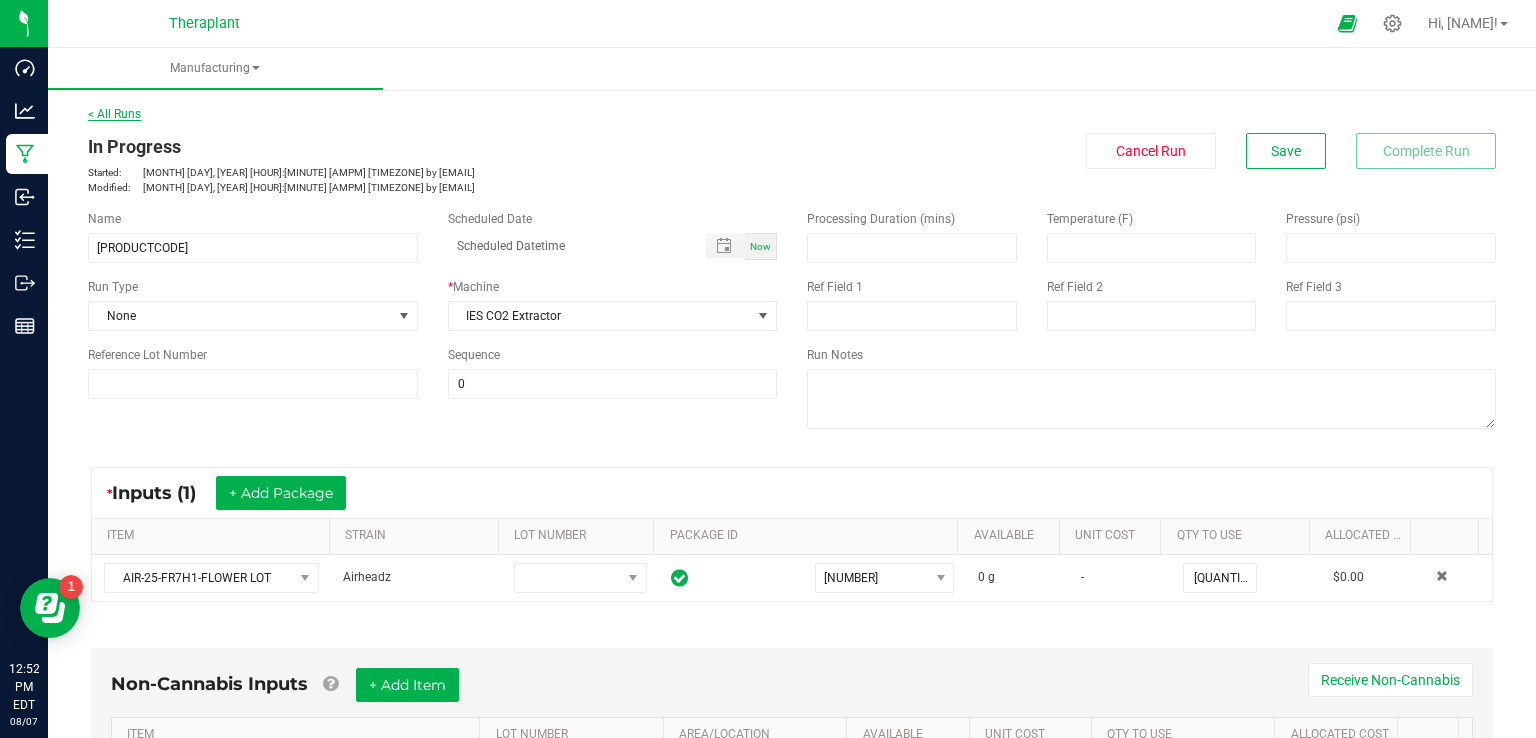 click on "< All Runs" at bounding box center (114, 114) 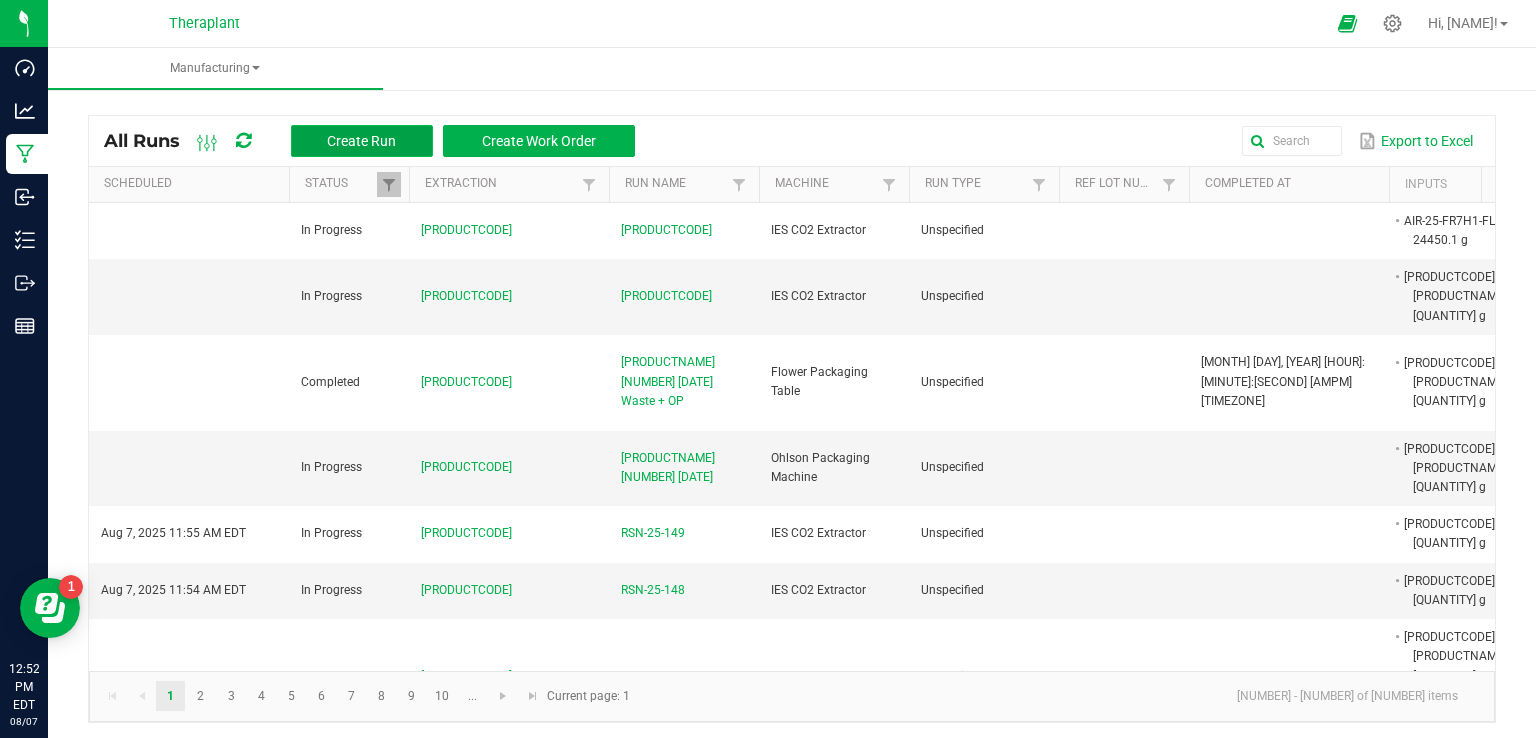 click on "Create Run" at bounding box center [361, 141] 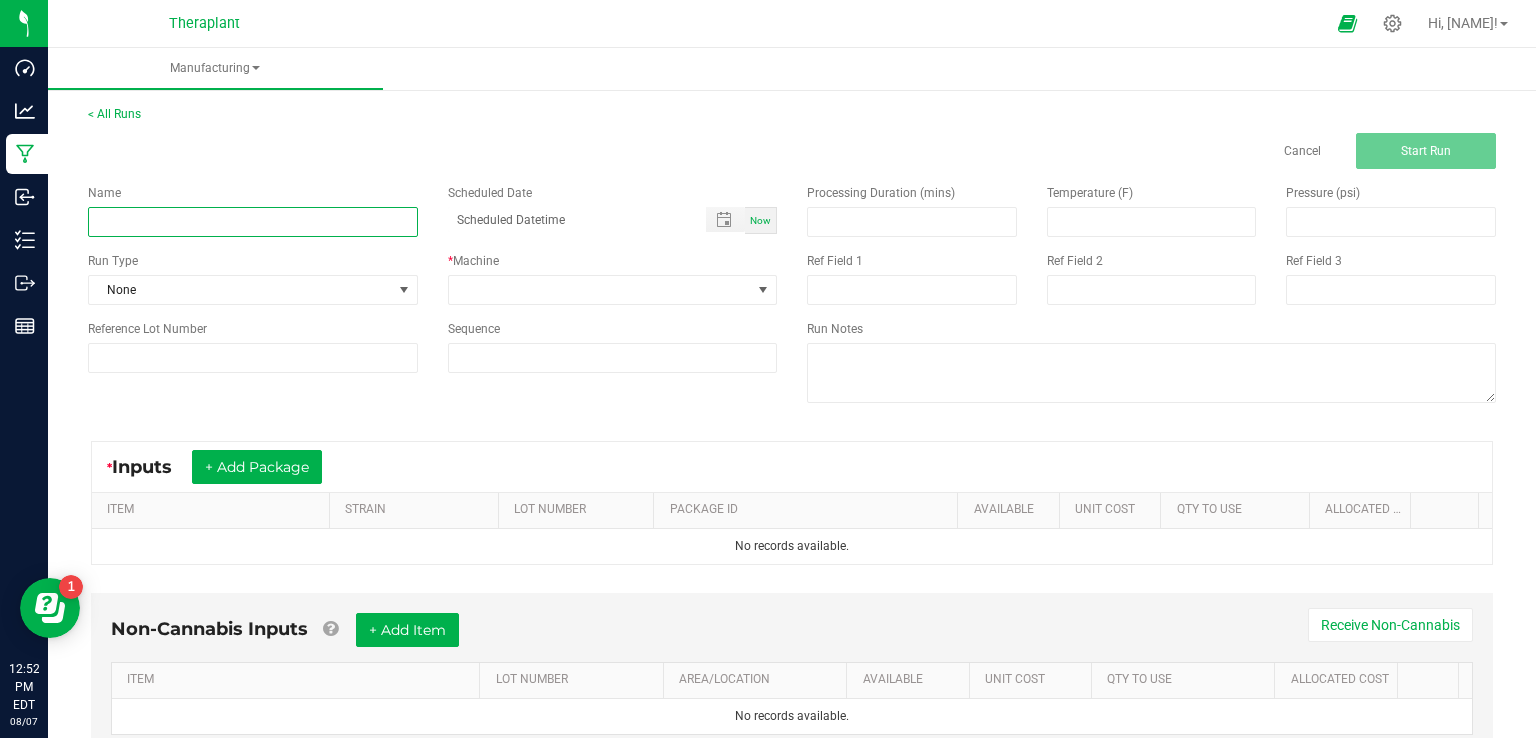 click at bounding box center [253, 222] 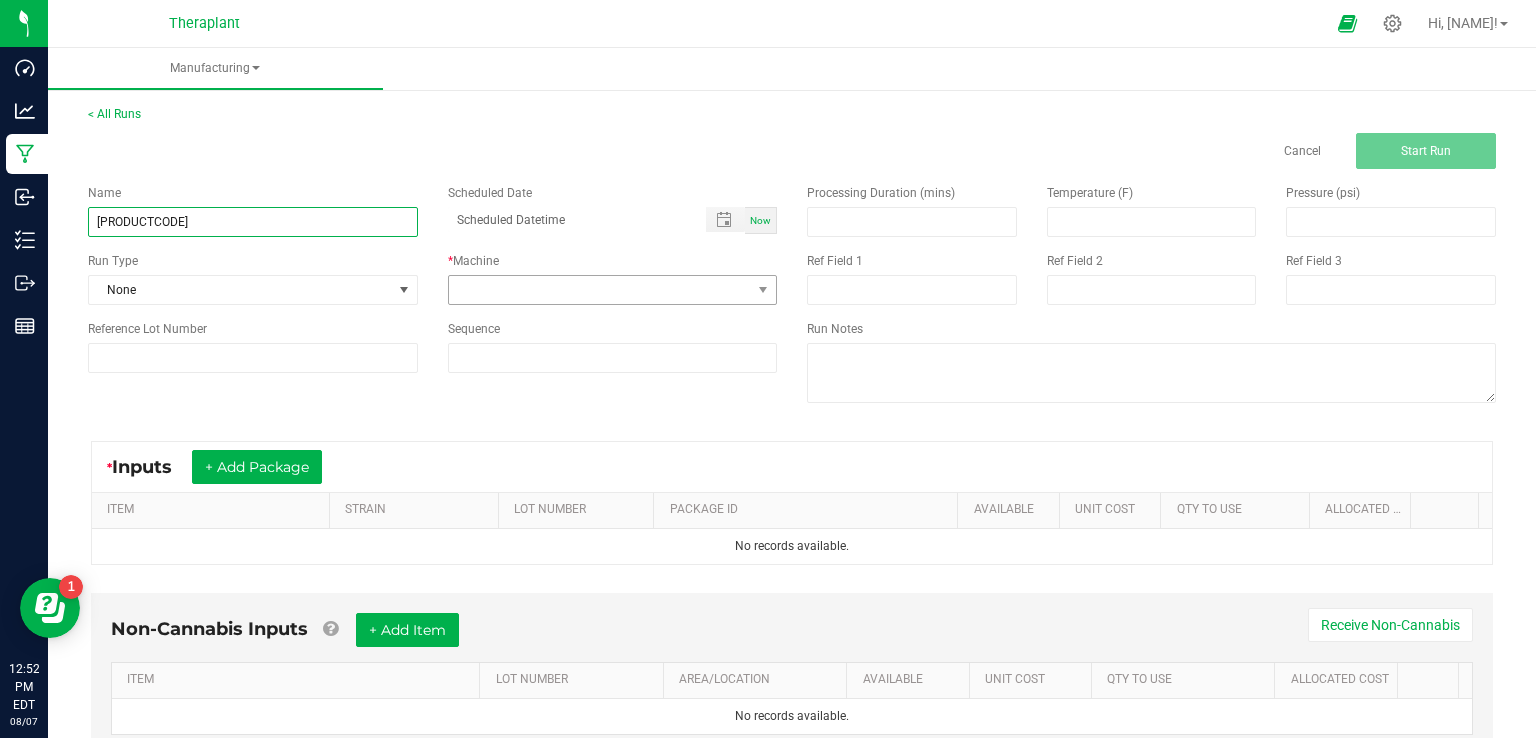 type on "[PRODUCTCODE]" 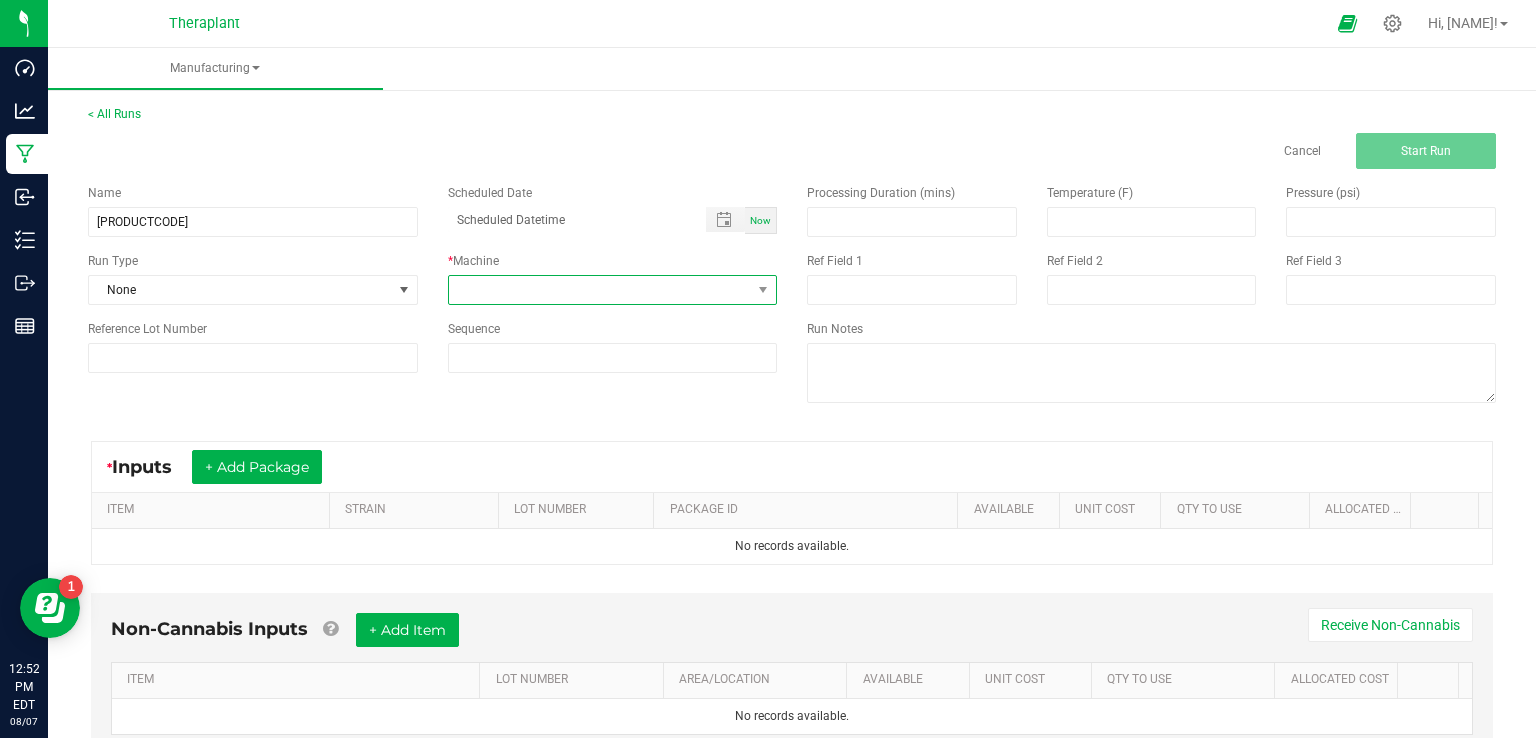 click at bounding box center [600, 290] 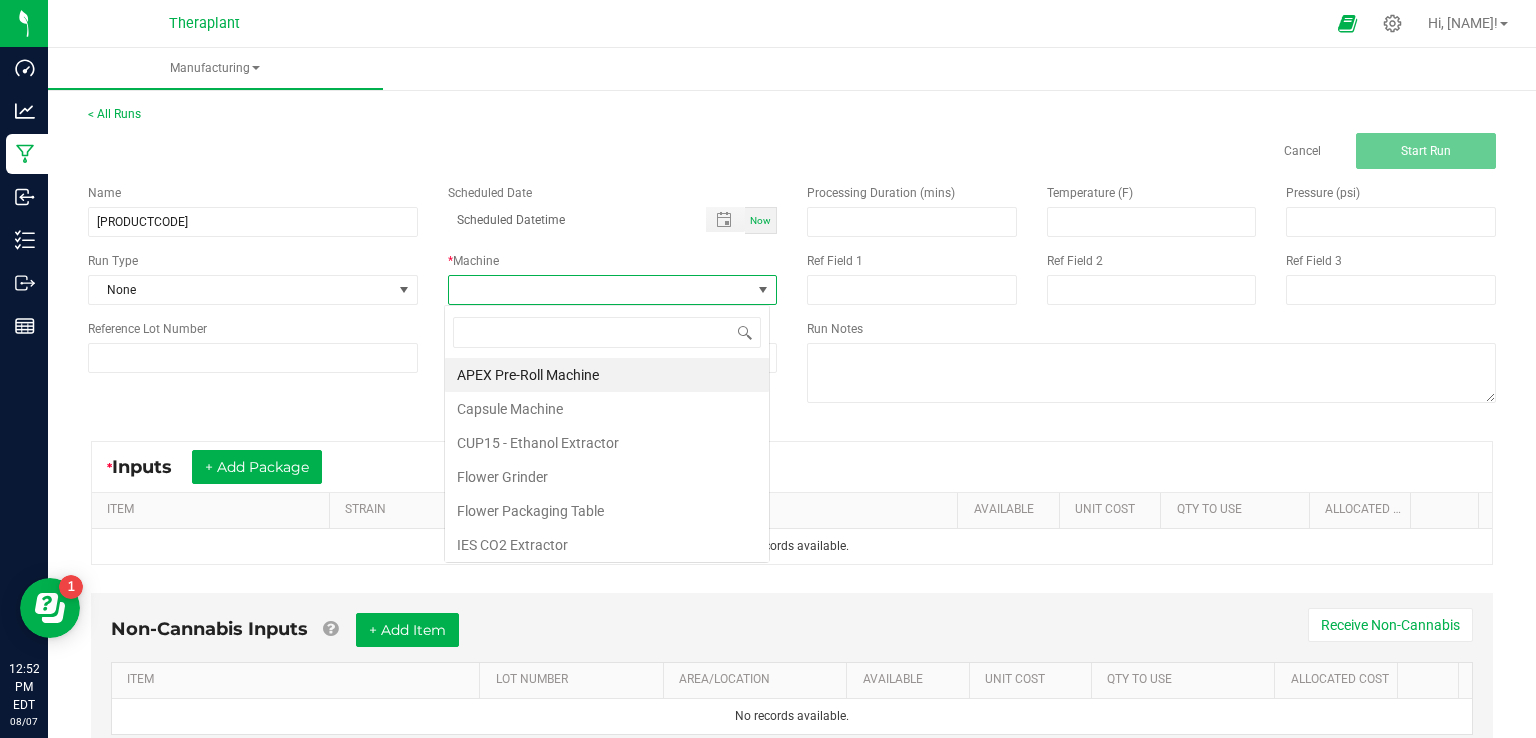 scroll, scrollTop: 99970, scrollLeft: 99674, axis: both 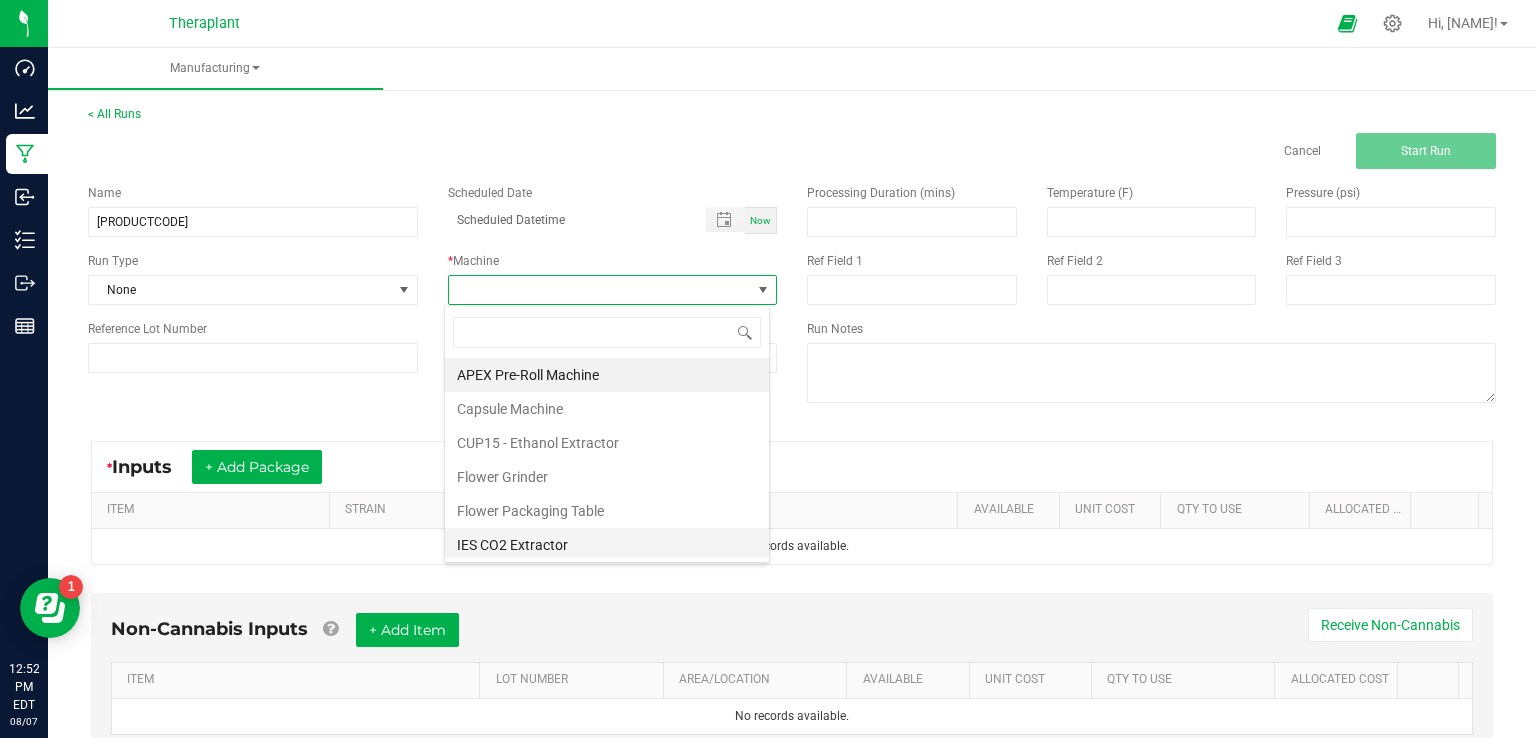 click on "IES CO2 Extractor" at bounding box center [607, 545] 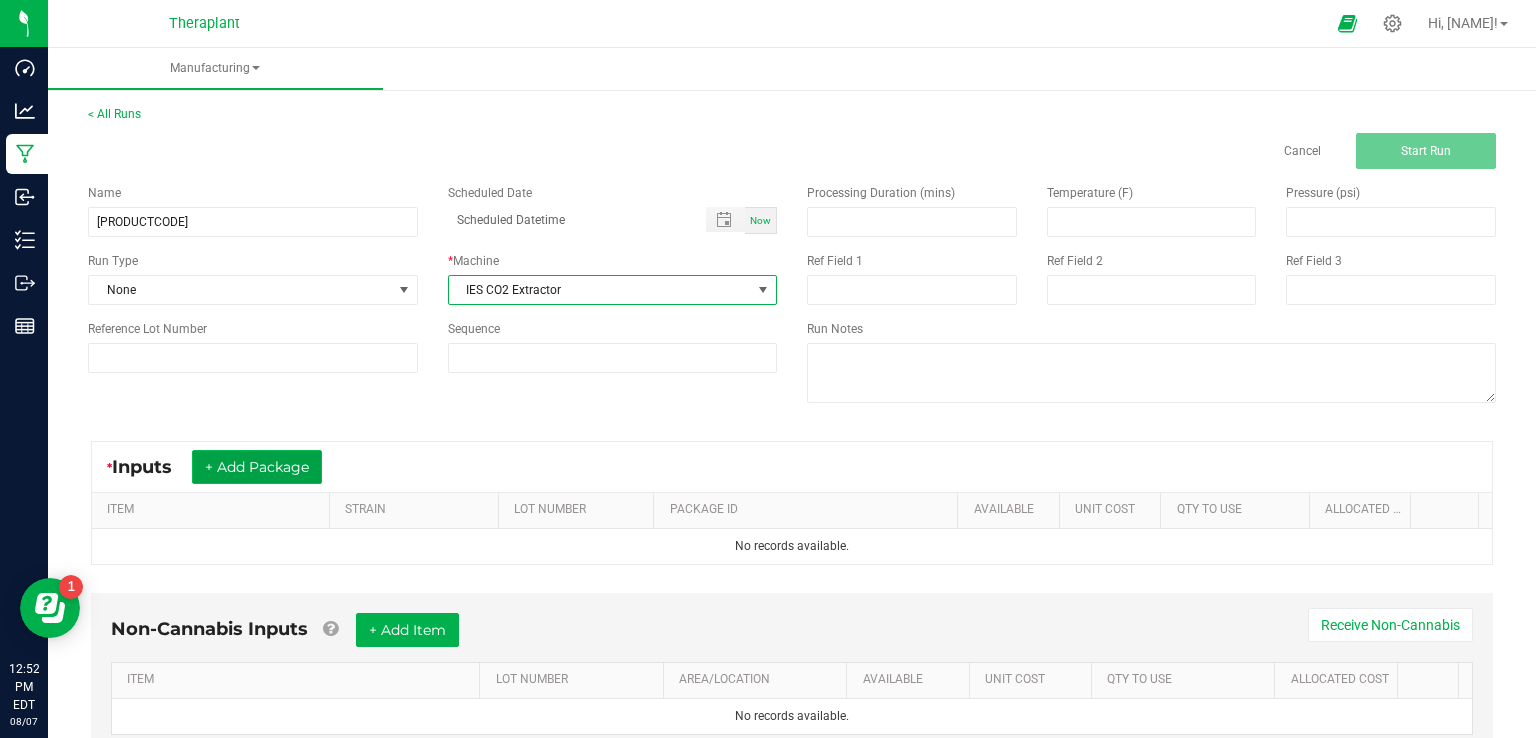 click on "+ Add Package" at bounding box center (257, 467) 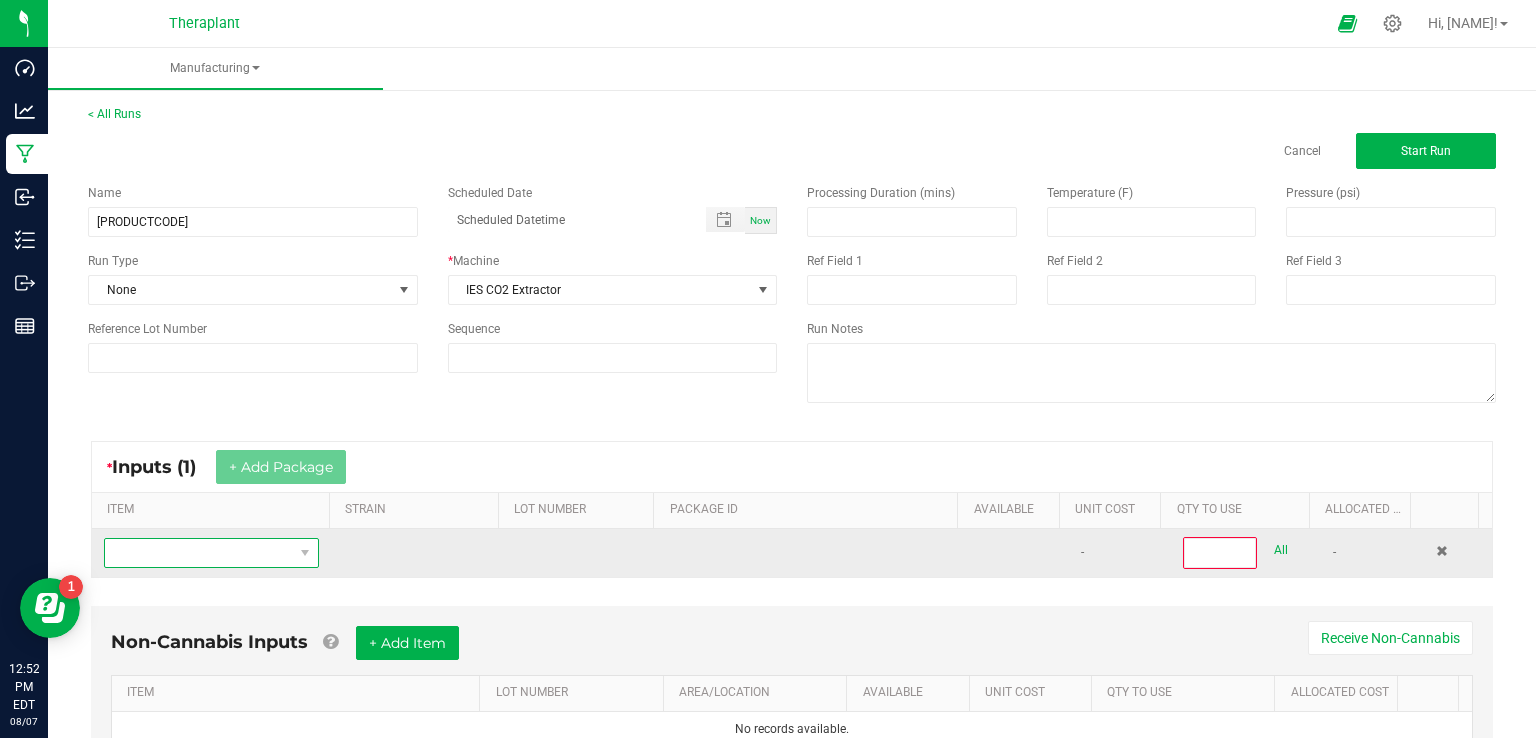 click at bounding box center (199, 553) 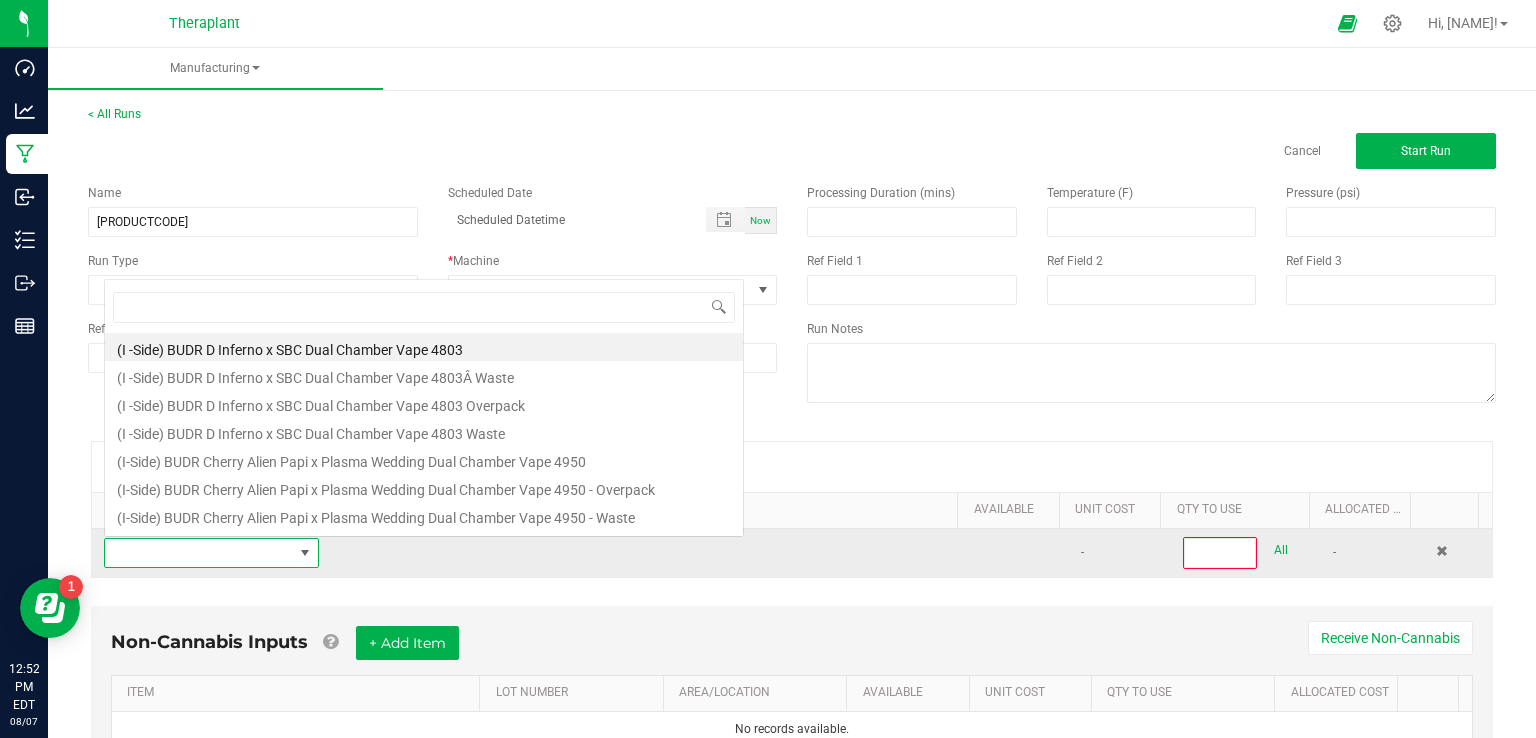 scroll, scrollTop: 0, scrollLeft: 0, axis: both 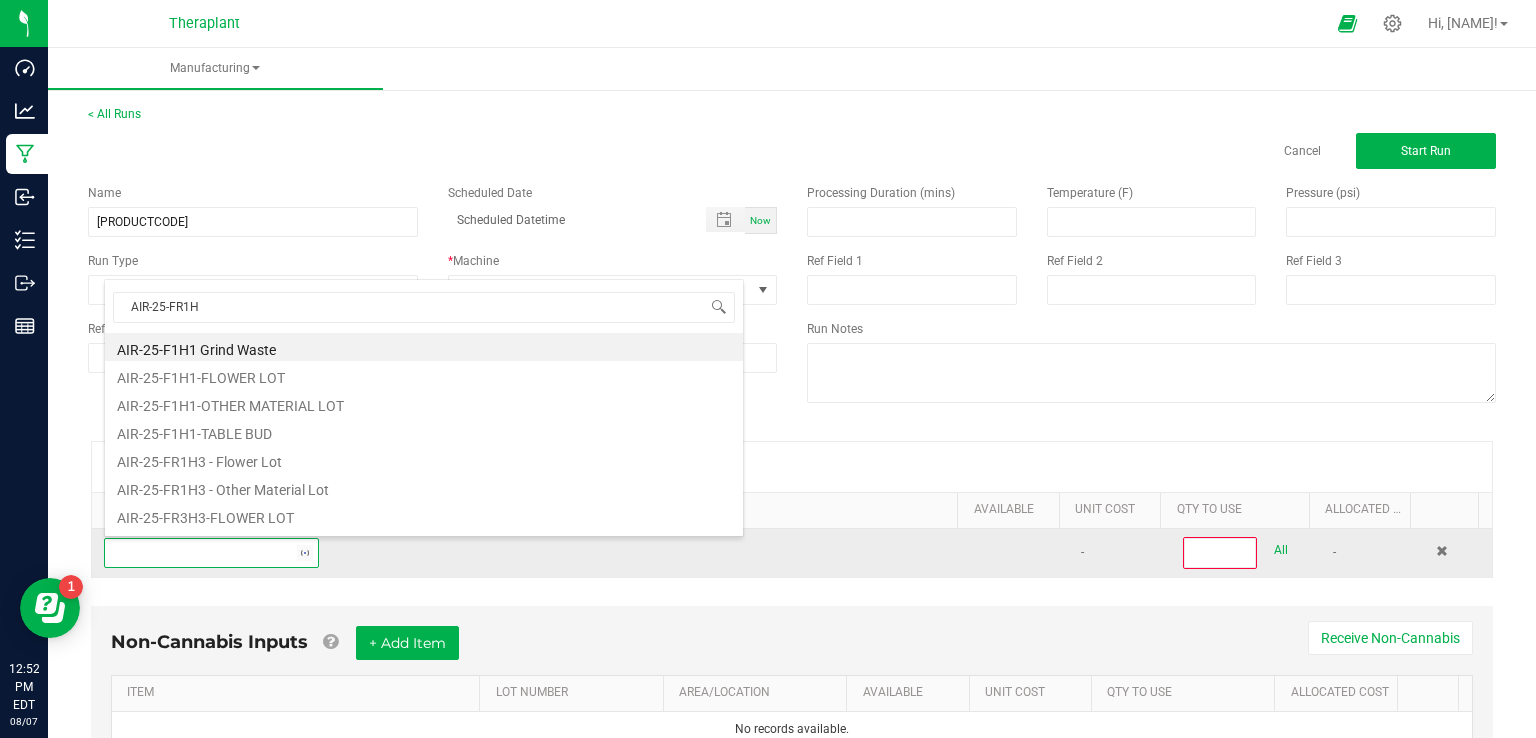 type on "AIR-25-FR1H3" 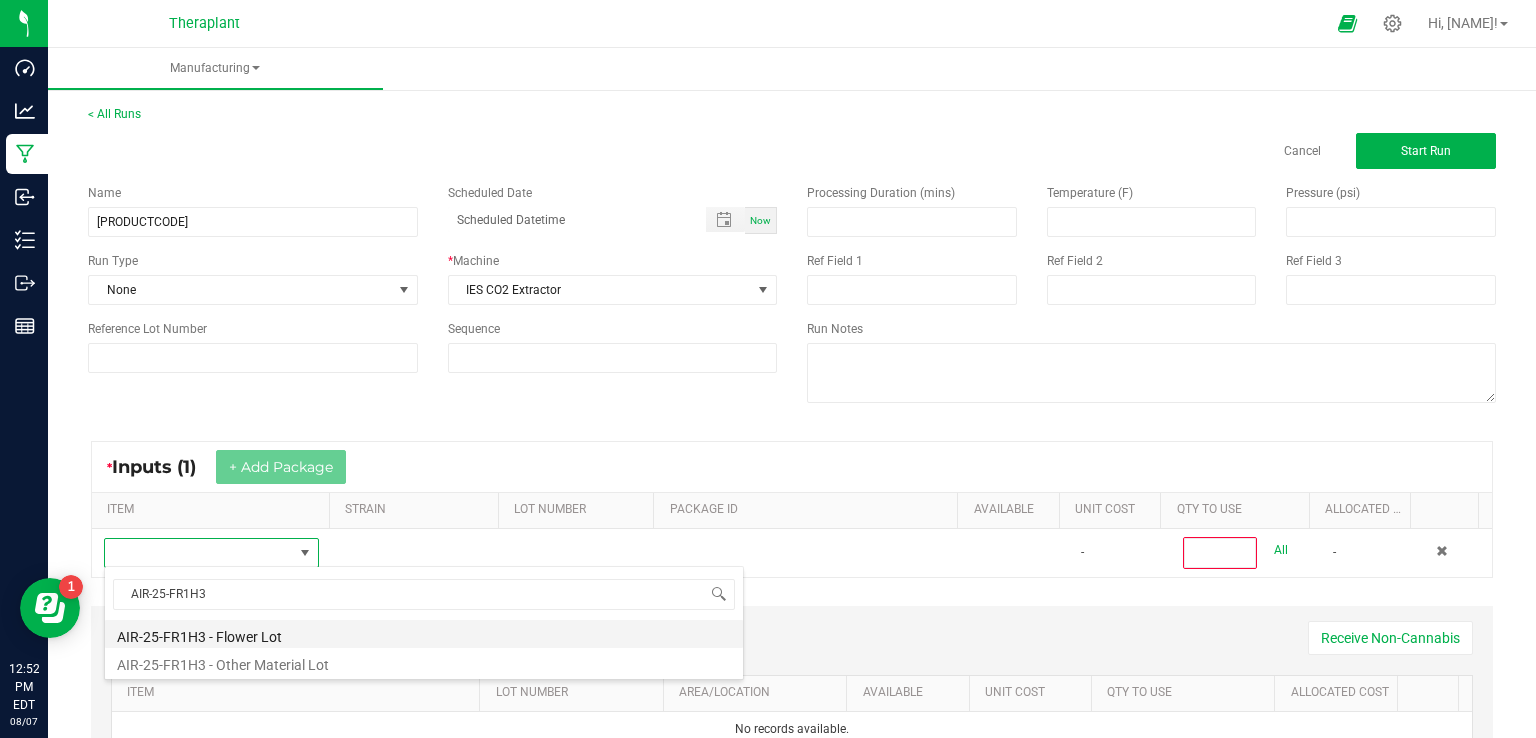 click on "AIR-25-FR1H3 - Flower Lot" at bounding box center (424, 634) 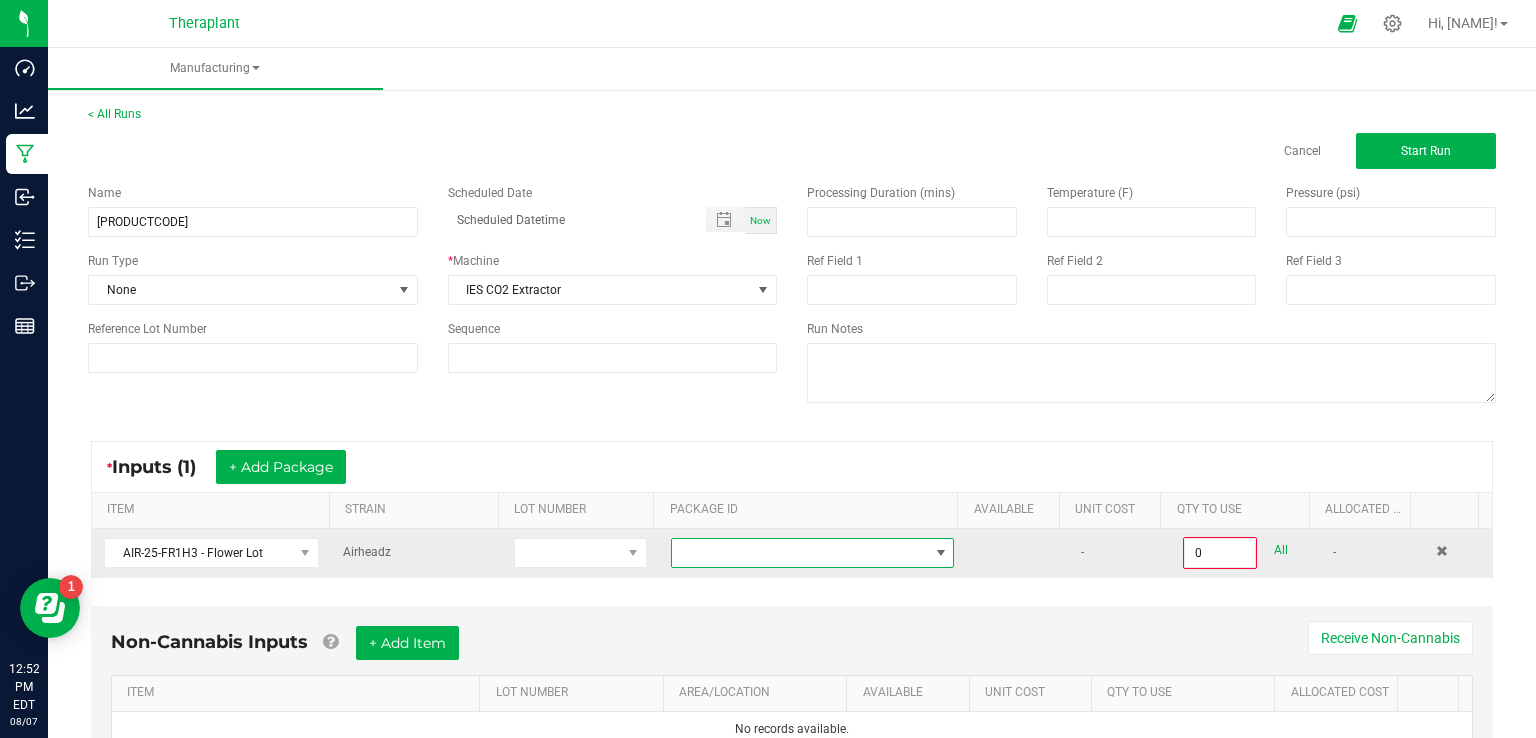 click at bounding box center (800, 553) 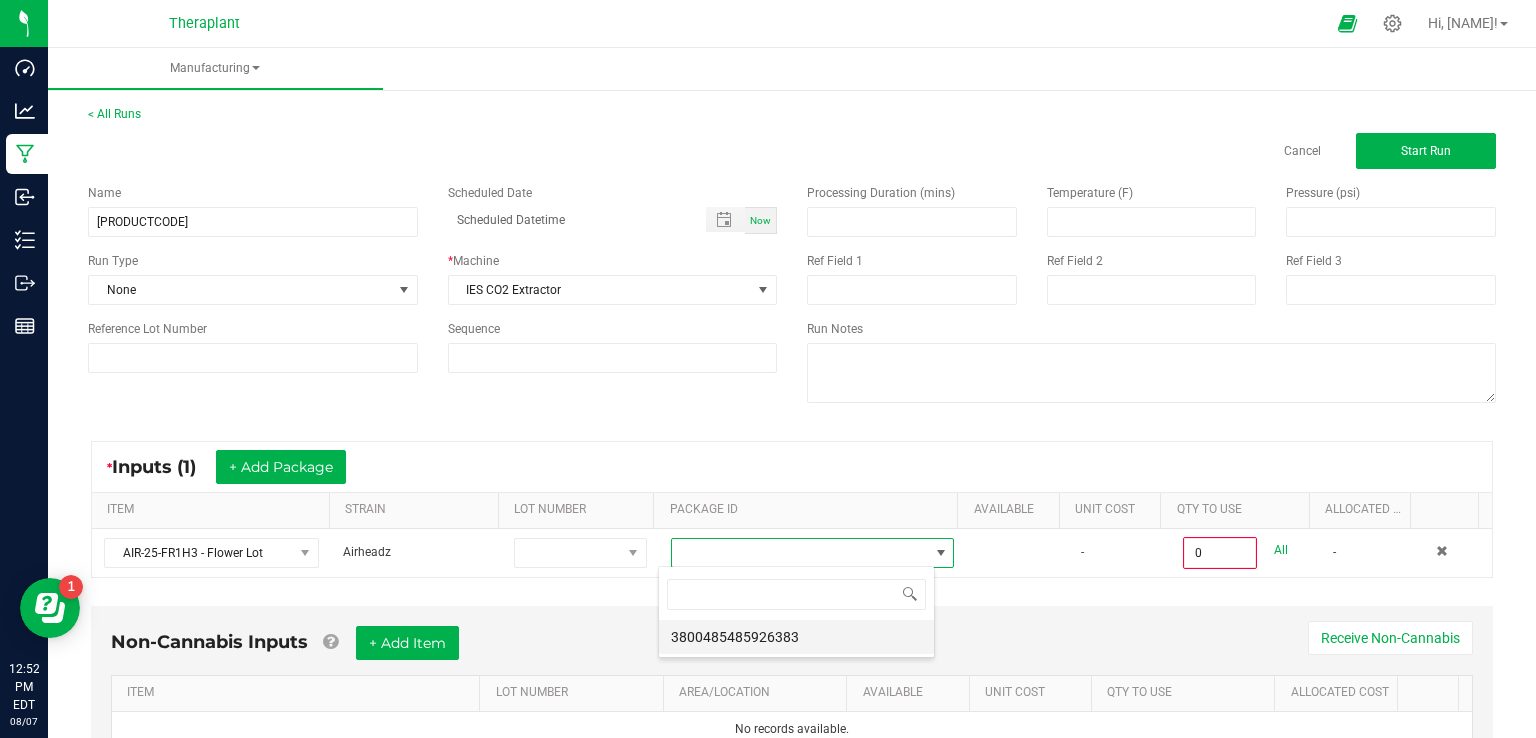 scroll, scrollTop: 99970, scrollLeft: 99723, axis: both 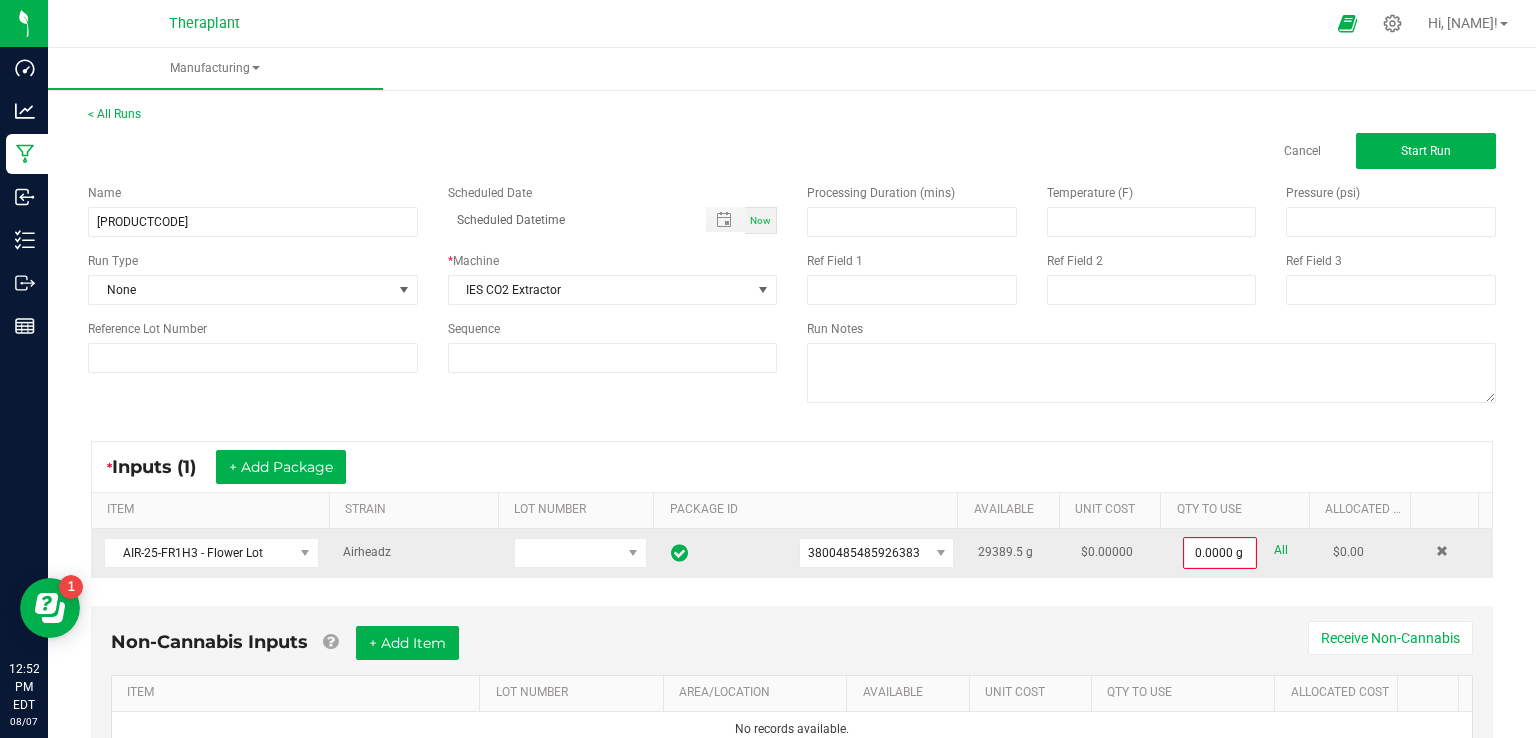 click on "All" at bounding box center (1281, 550) 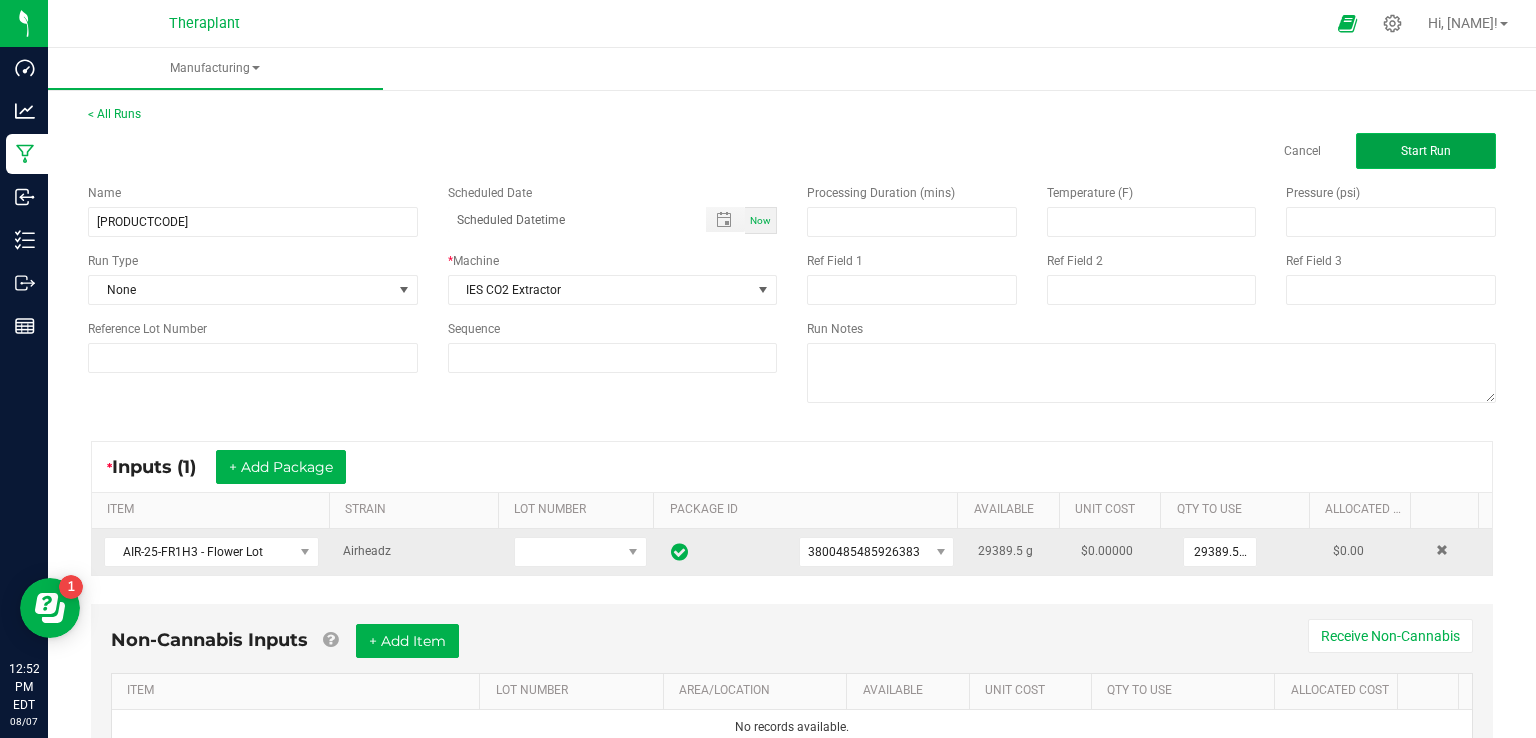 click on "Start Run" 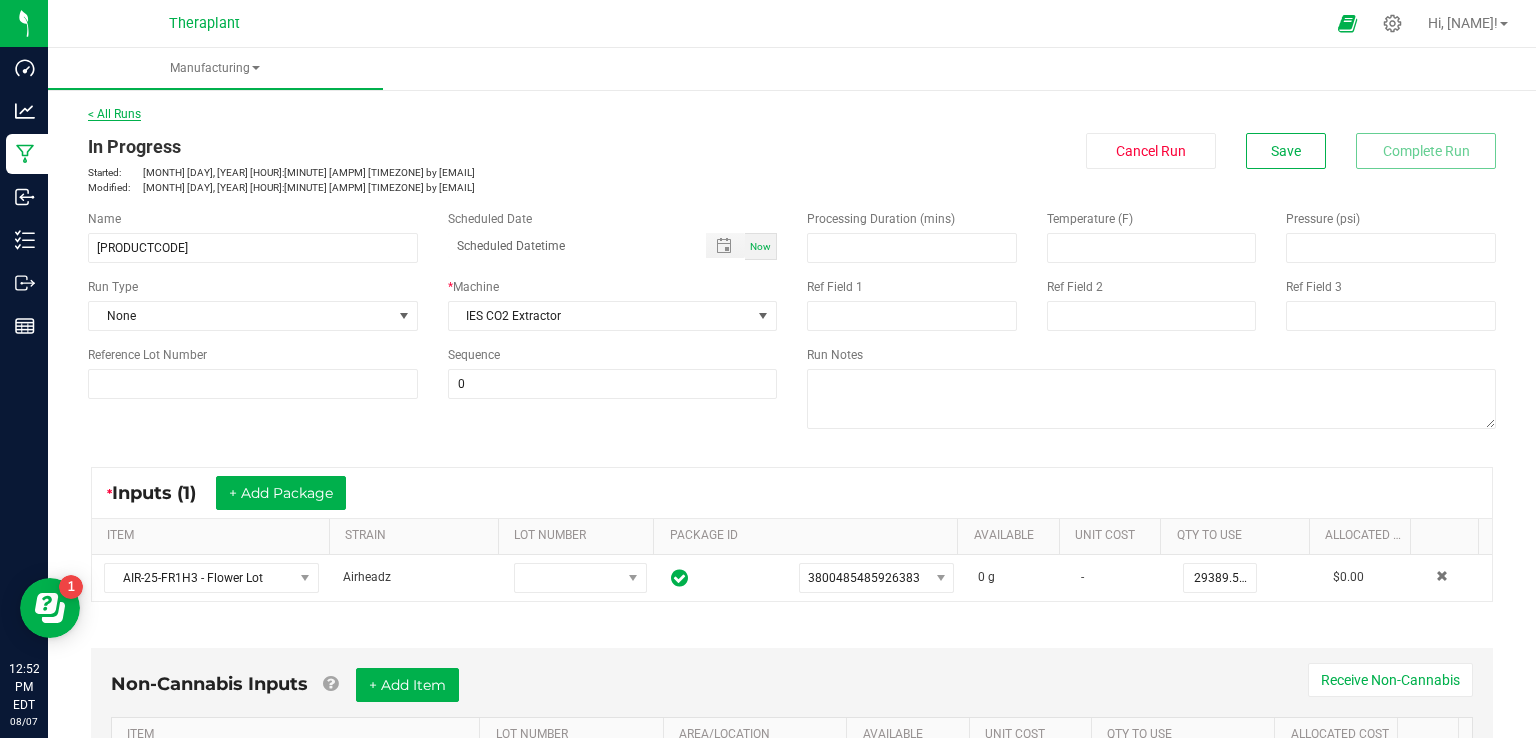 click on "< All Runs" at bounding box center (114, 114) 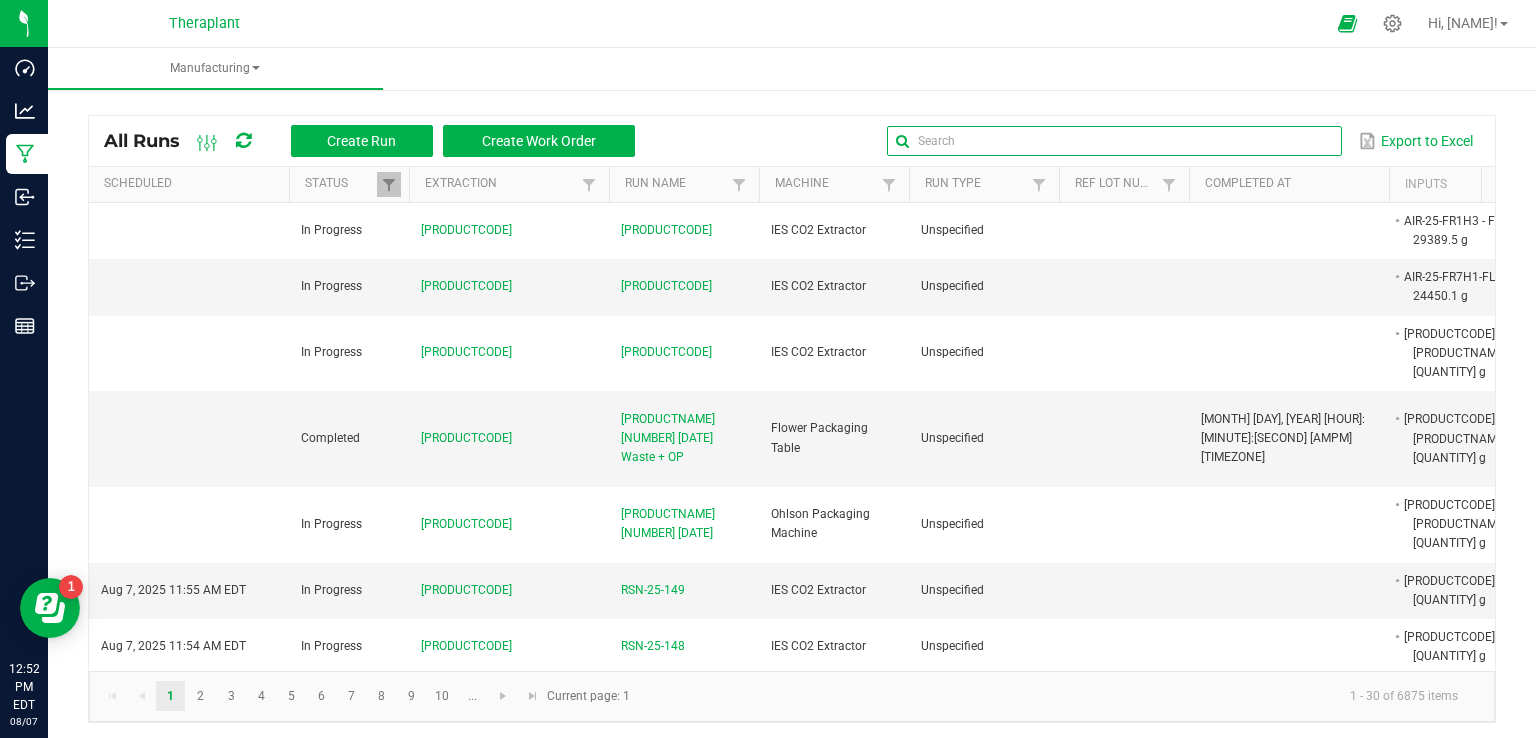 click at bounding box center [1114, 141] 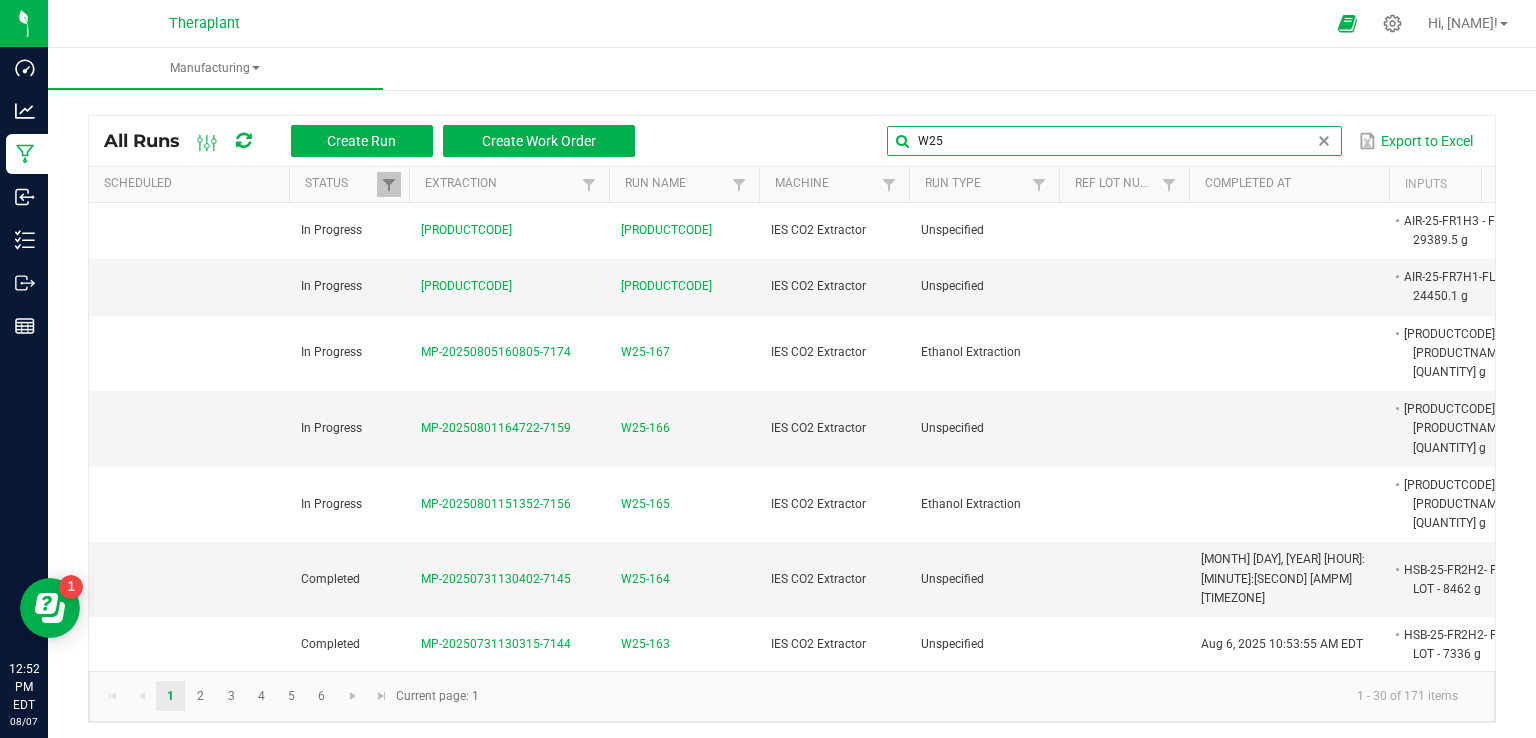 type on "W25" 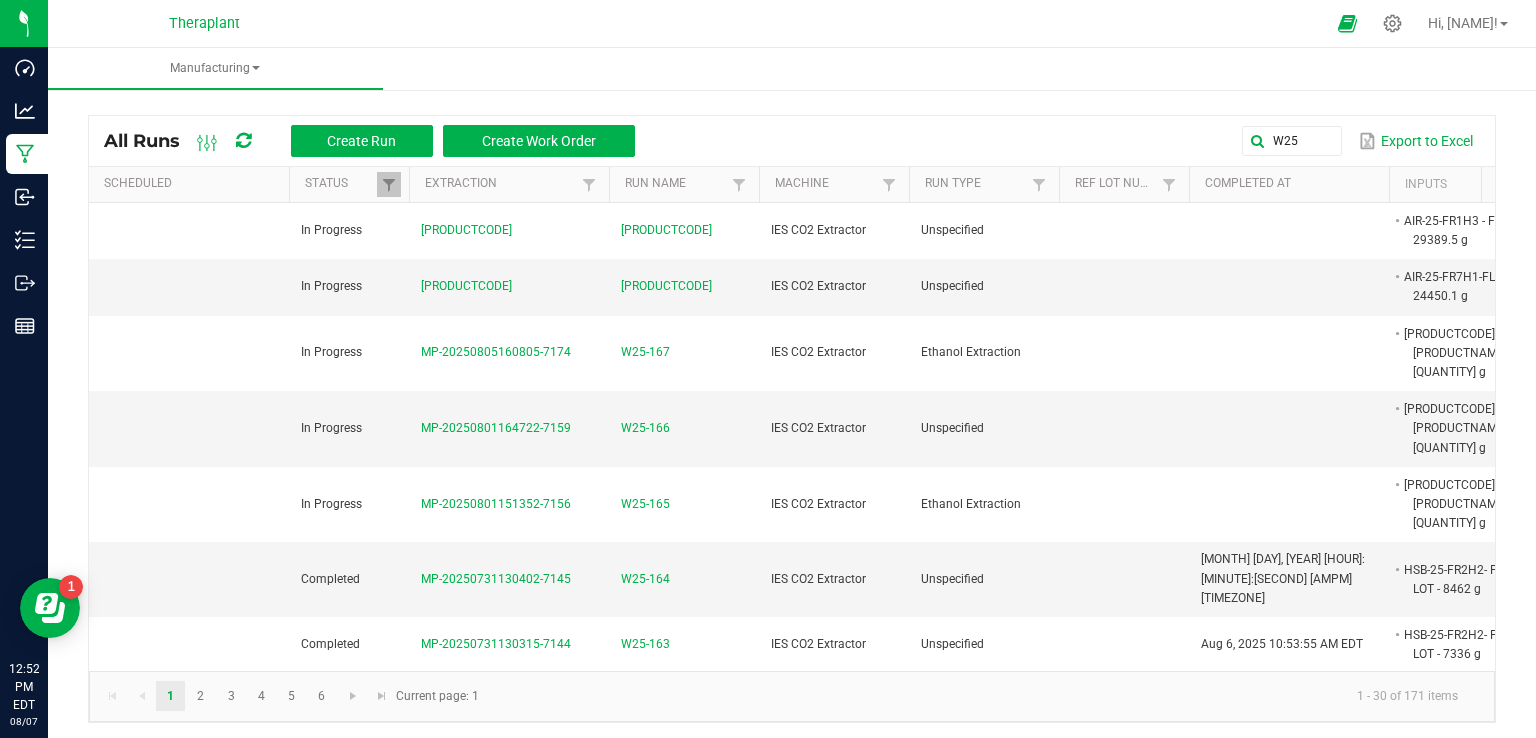 scroll, scrollTop: 0, scrollLeft: 306, axis: horizontal 